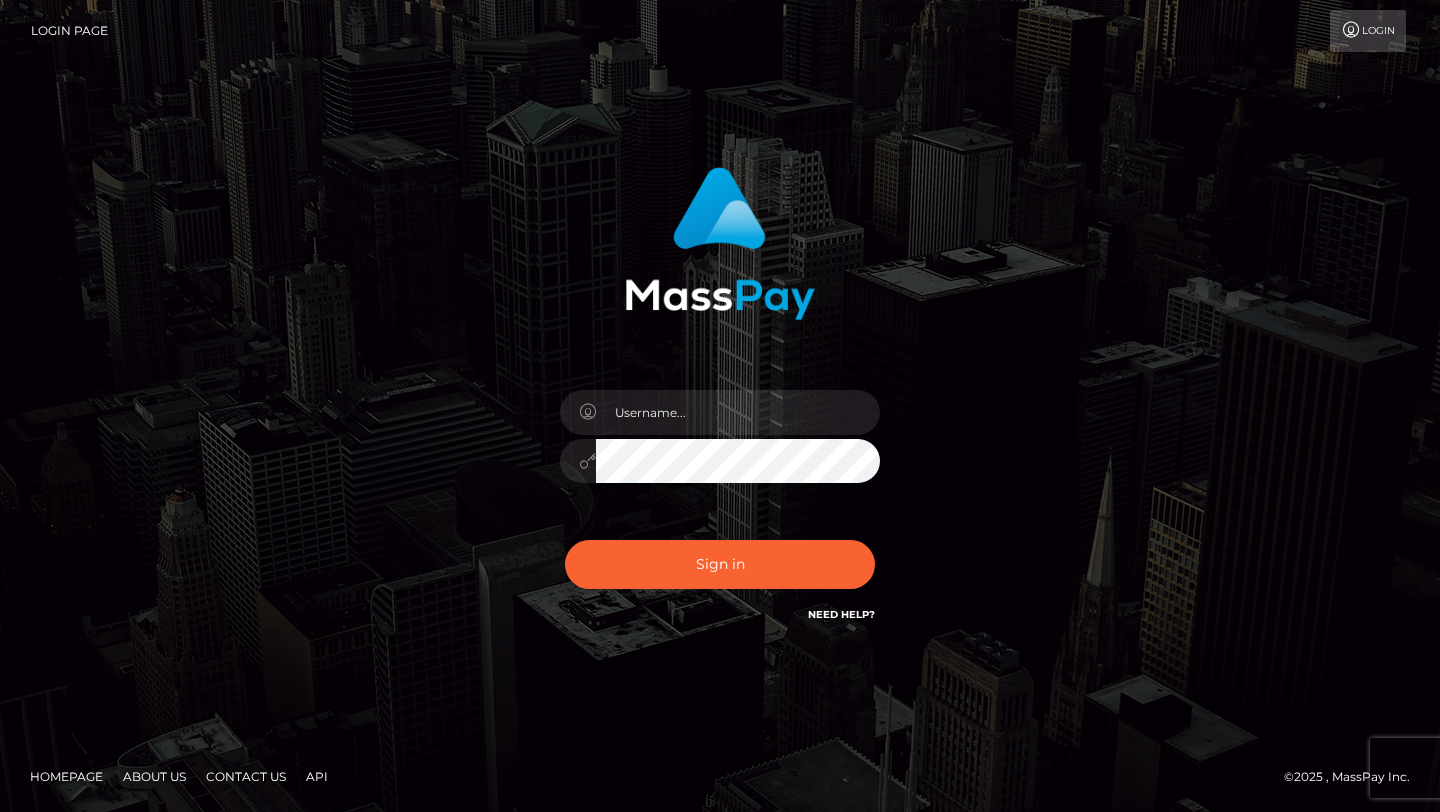 scroll, scrollTop: 0, scrollLeft: 0, axis: both 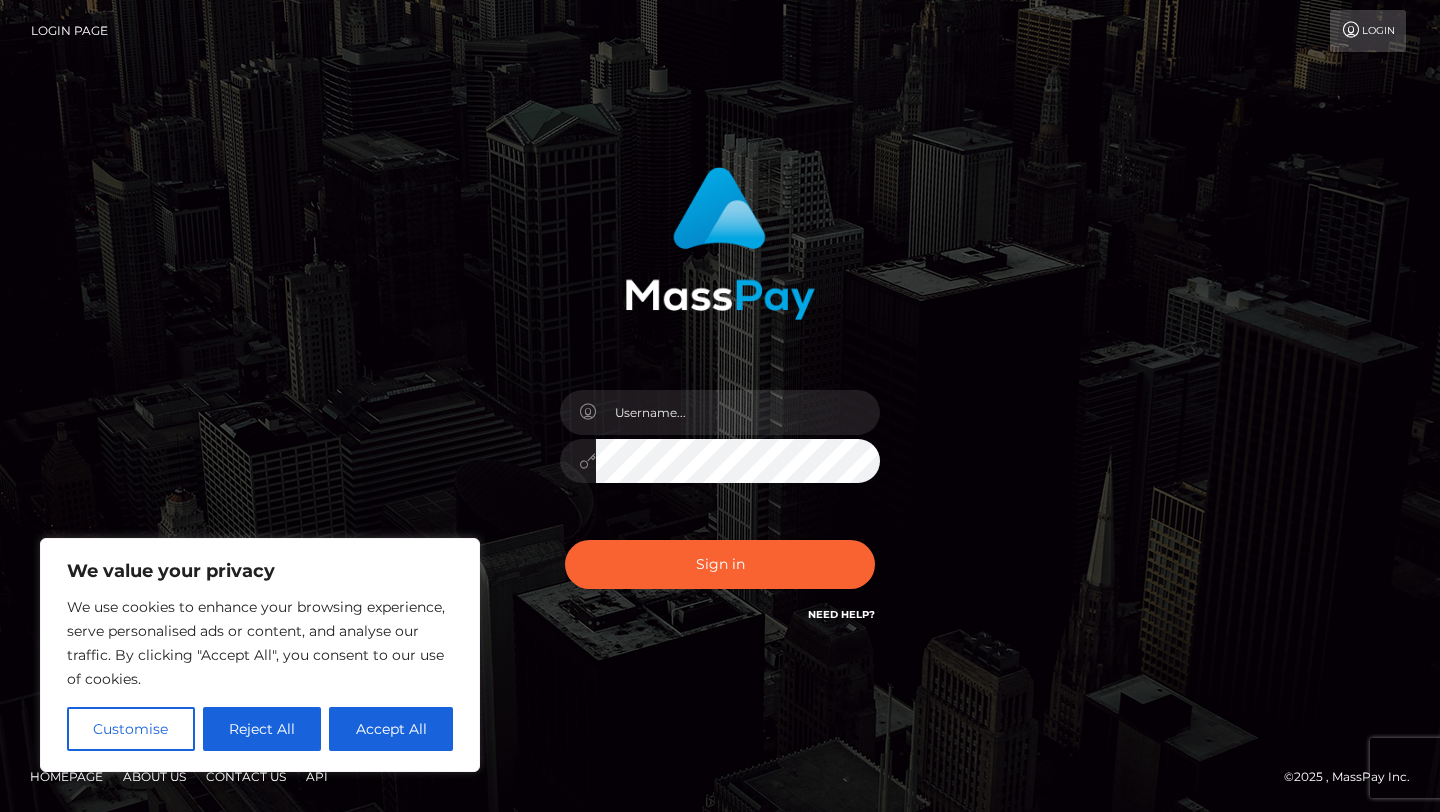 click on "Accept All" at bounding box center (391, 729) 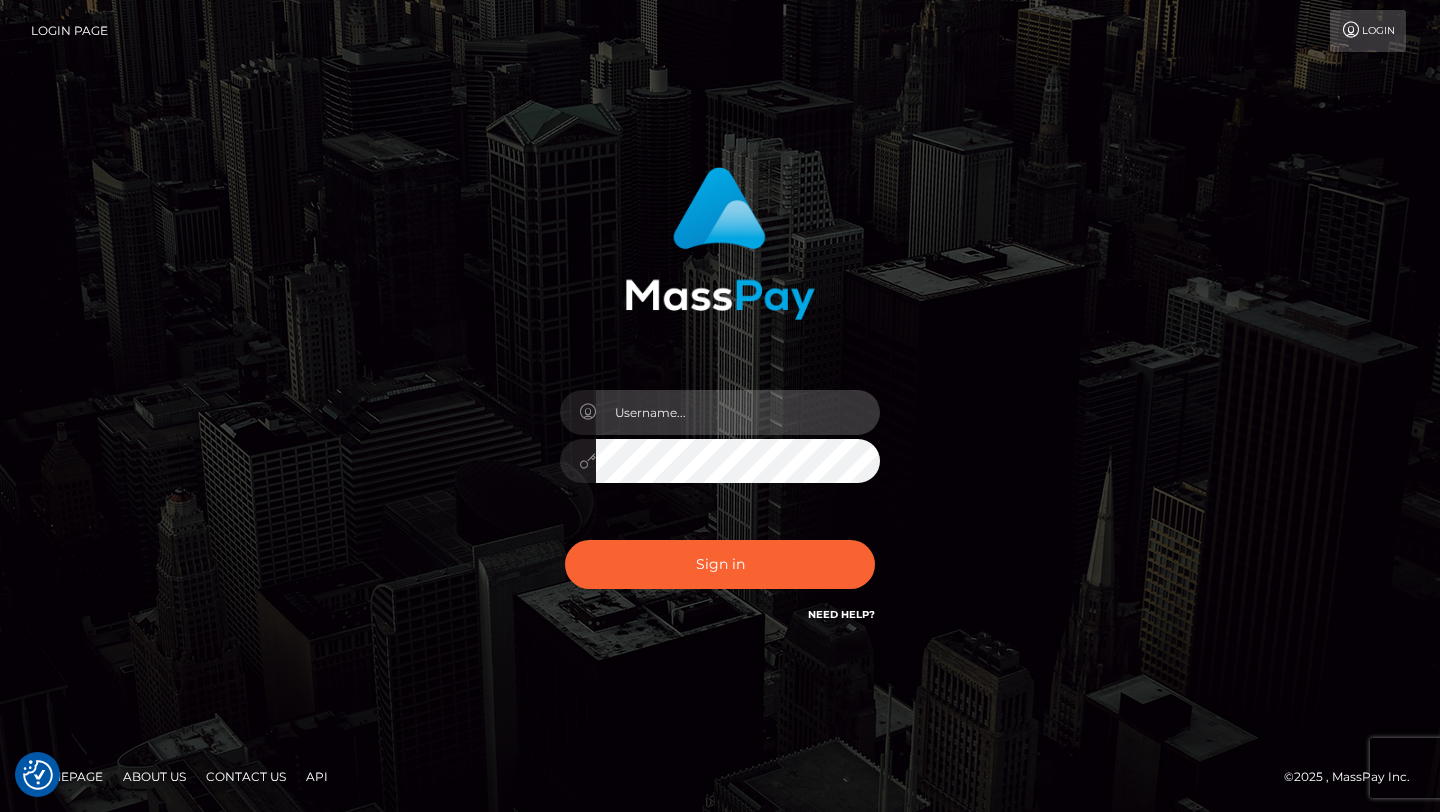 click at bounding box center (738, 412) 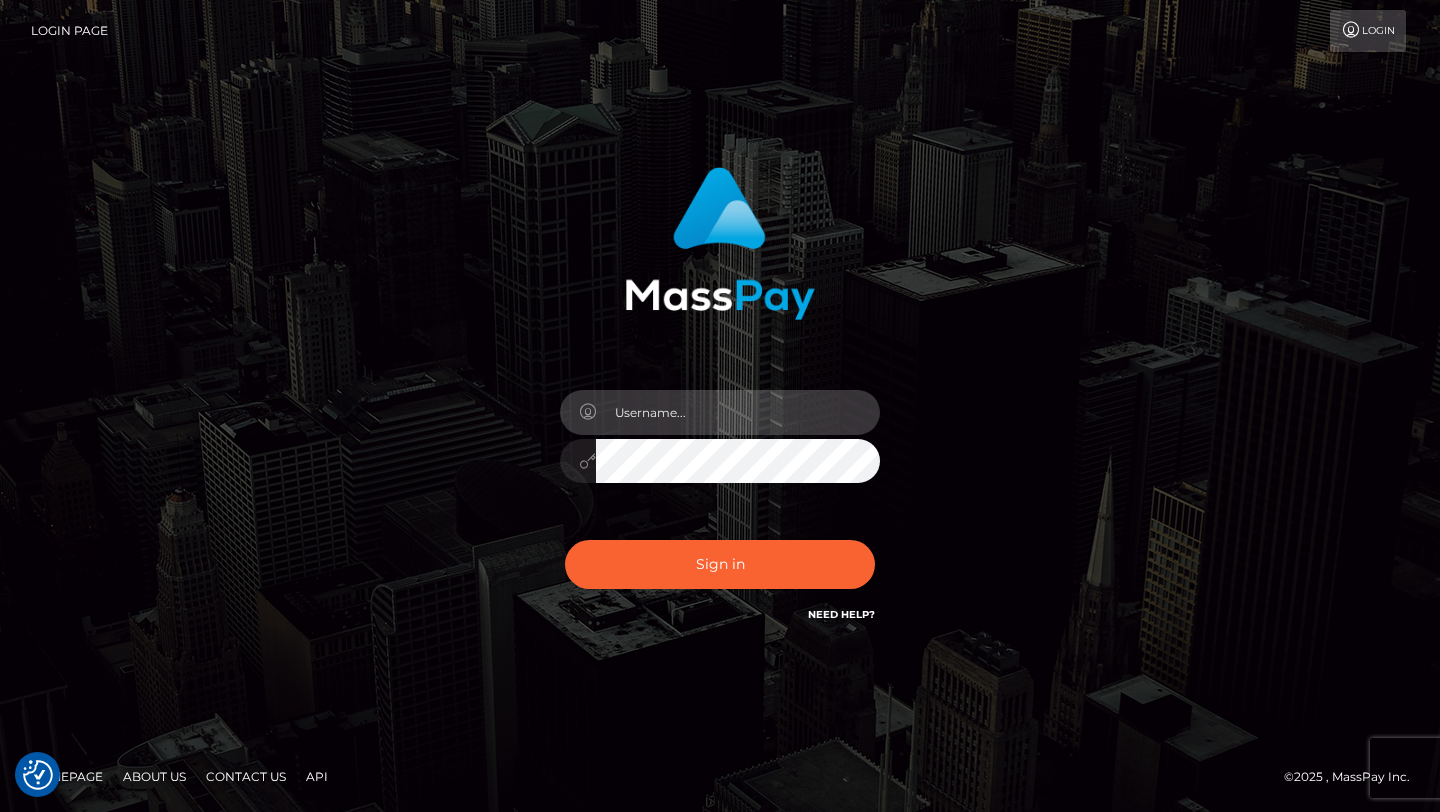 type on "[EMAIL]" 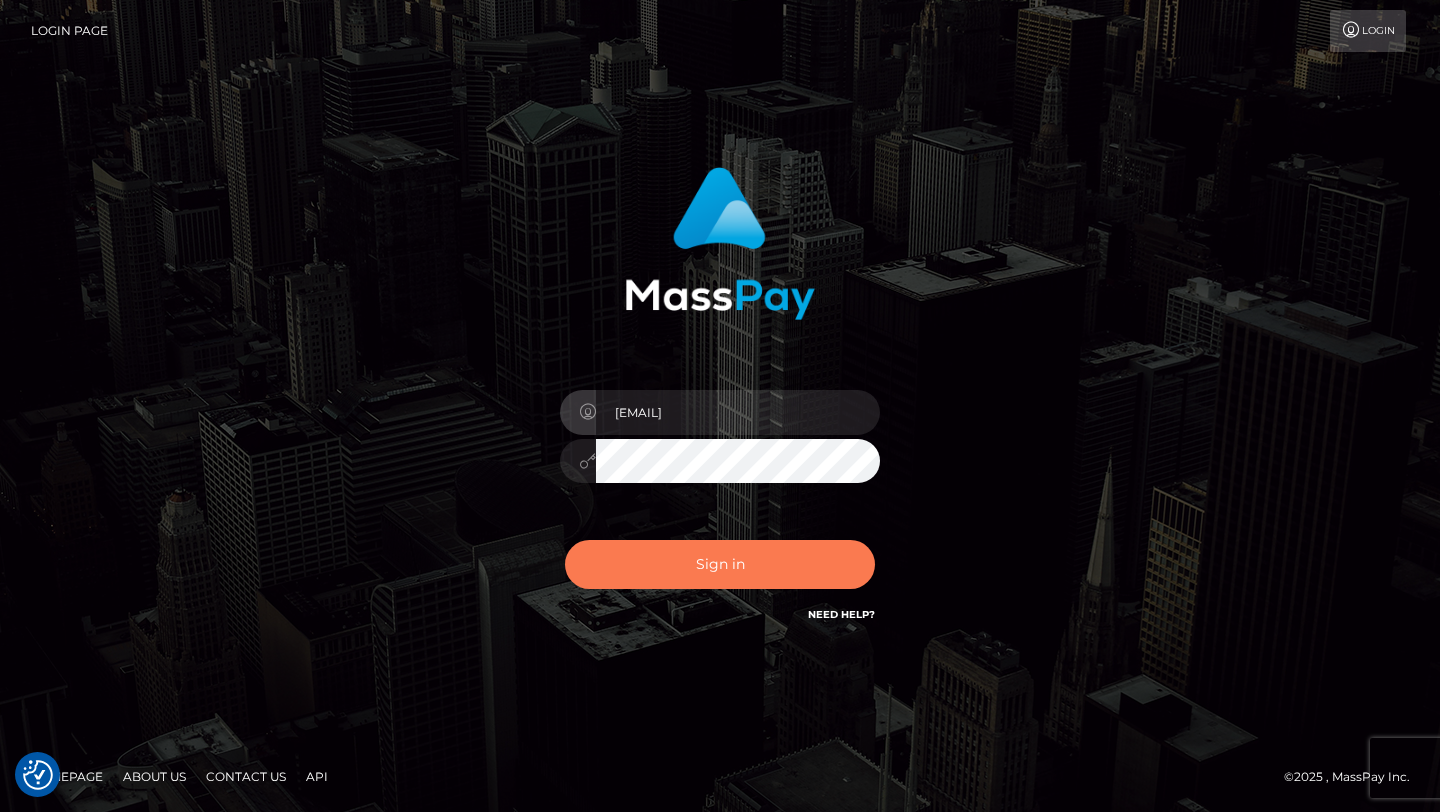 click on "Sign in" at bounding box center (720, 564) 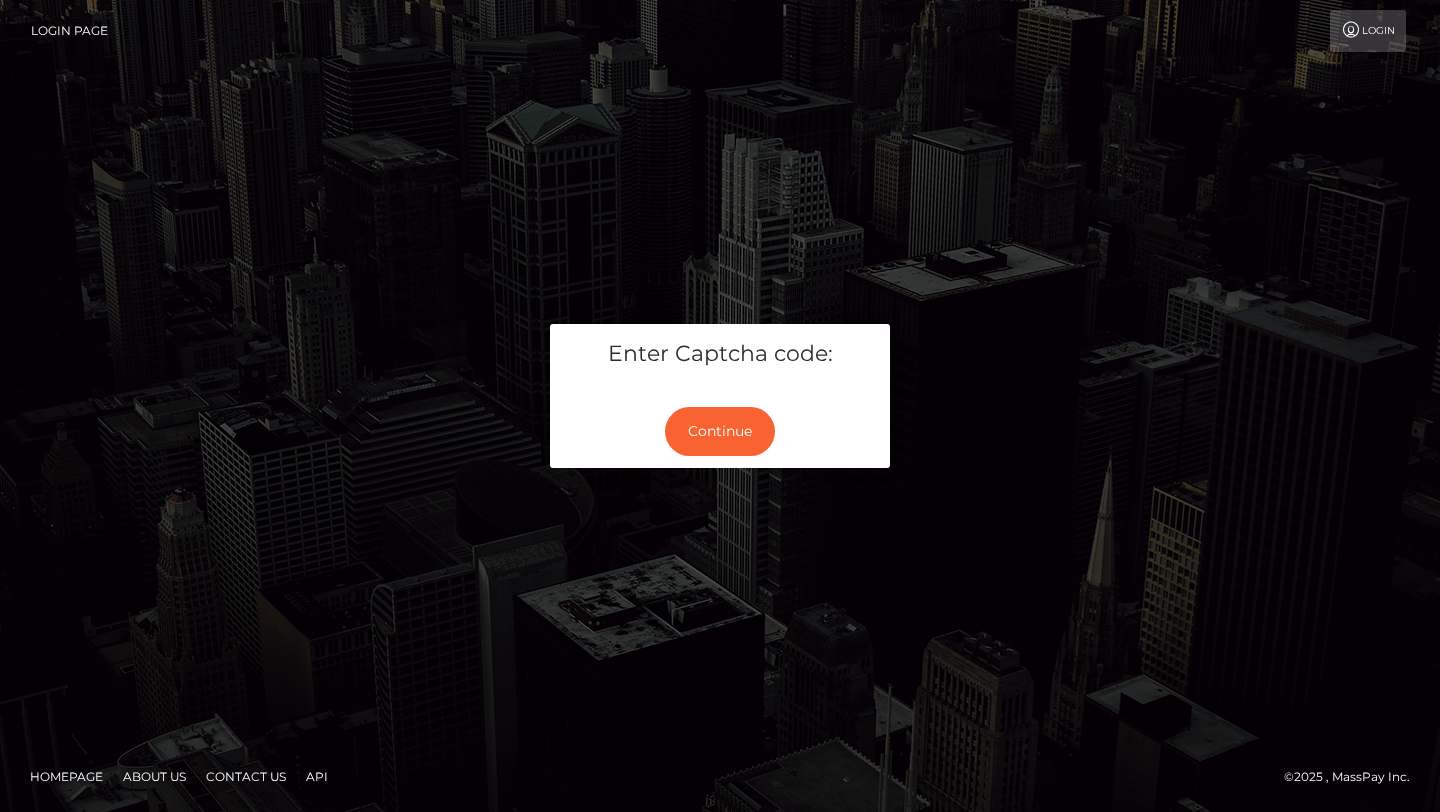 scroll, scrollTop: 0, scrollLeft: 0, axis: both 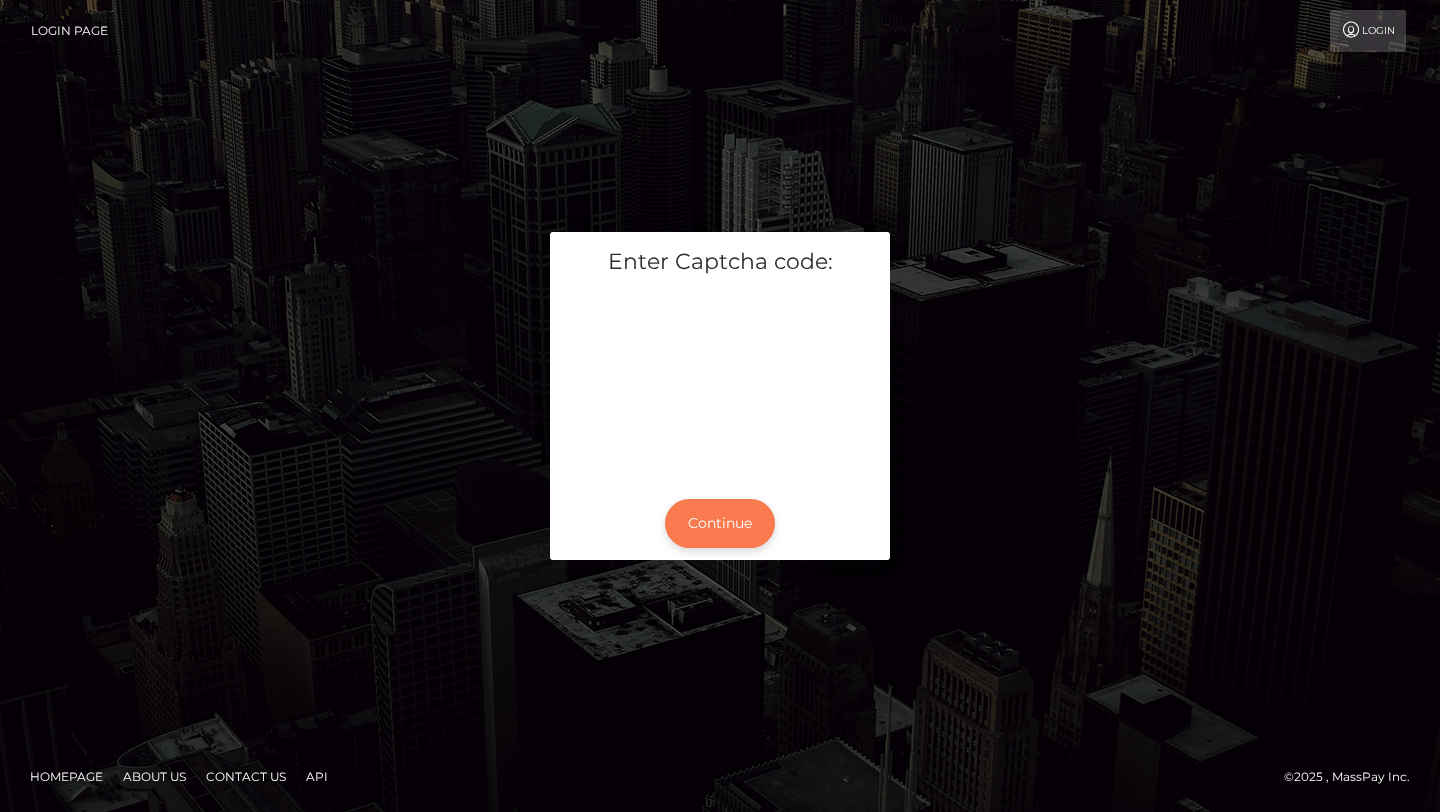 click on "Continue" at bounding box center (720, 523) 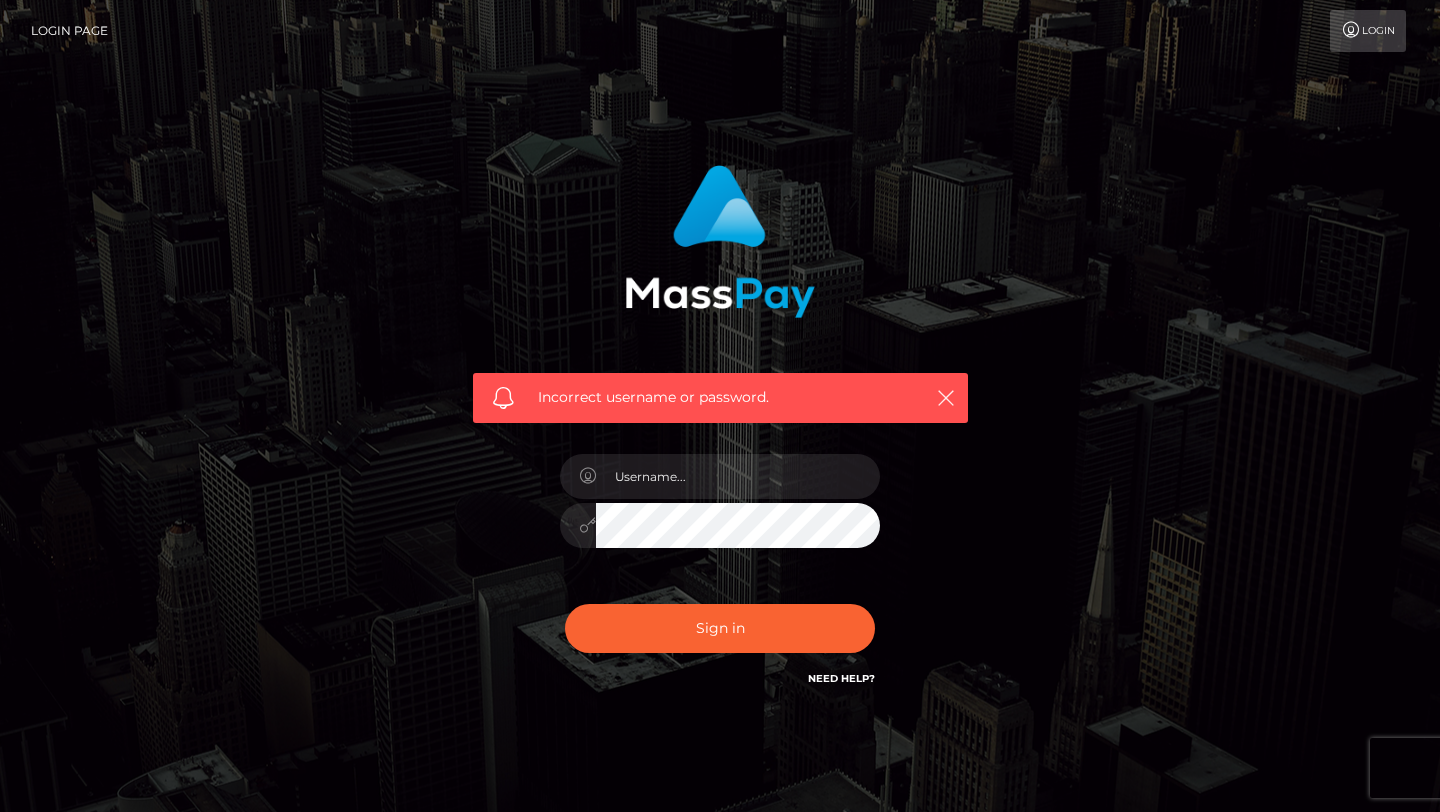 scroll, scrollTop: 0, scrollLeft: 0, axis: both 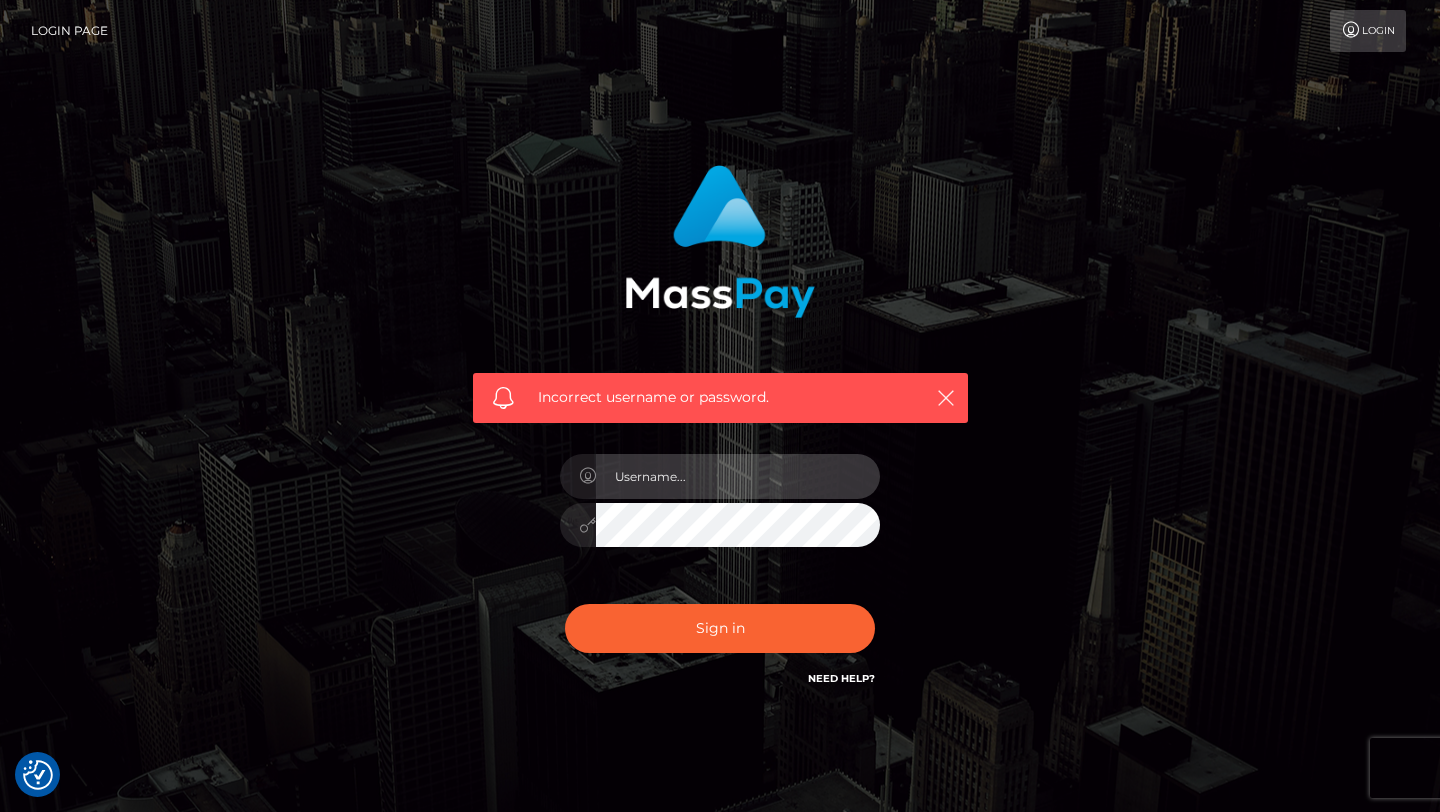 type on "[EMAIL]" 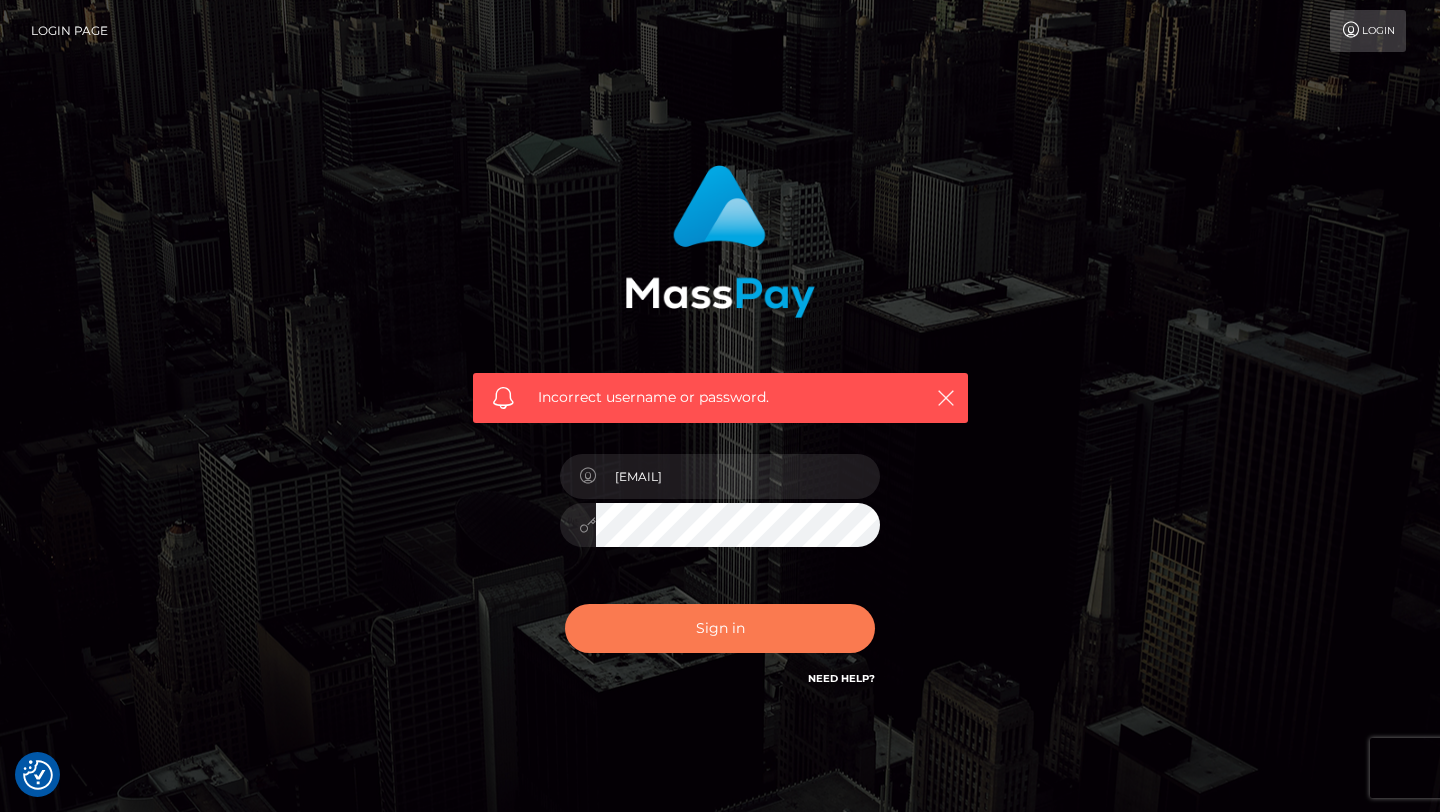 click on "Sign in" at bounding box center [720, 628] 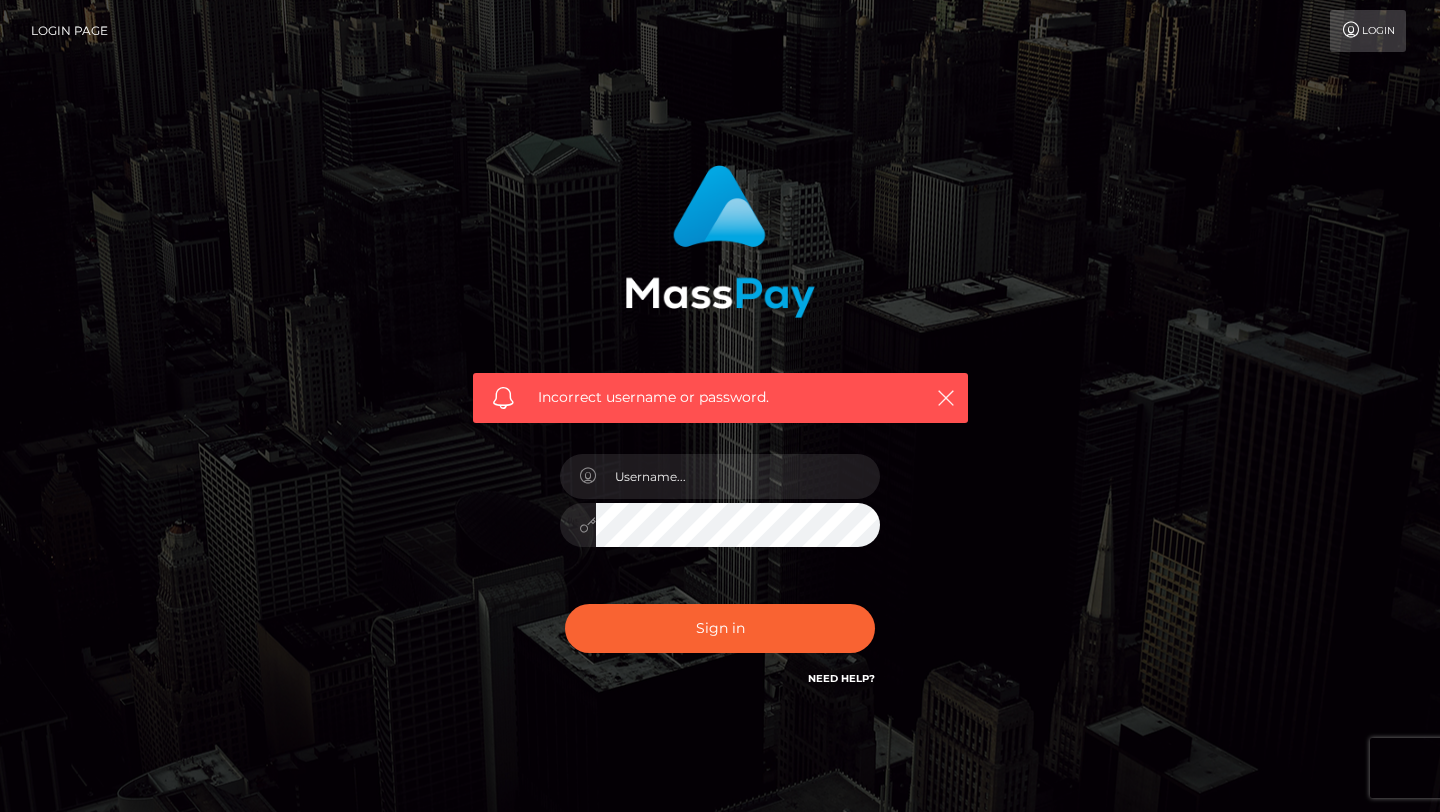 scroll, scrollTop: 0, scrollLeft: 0, axis: both 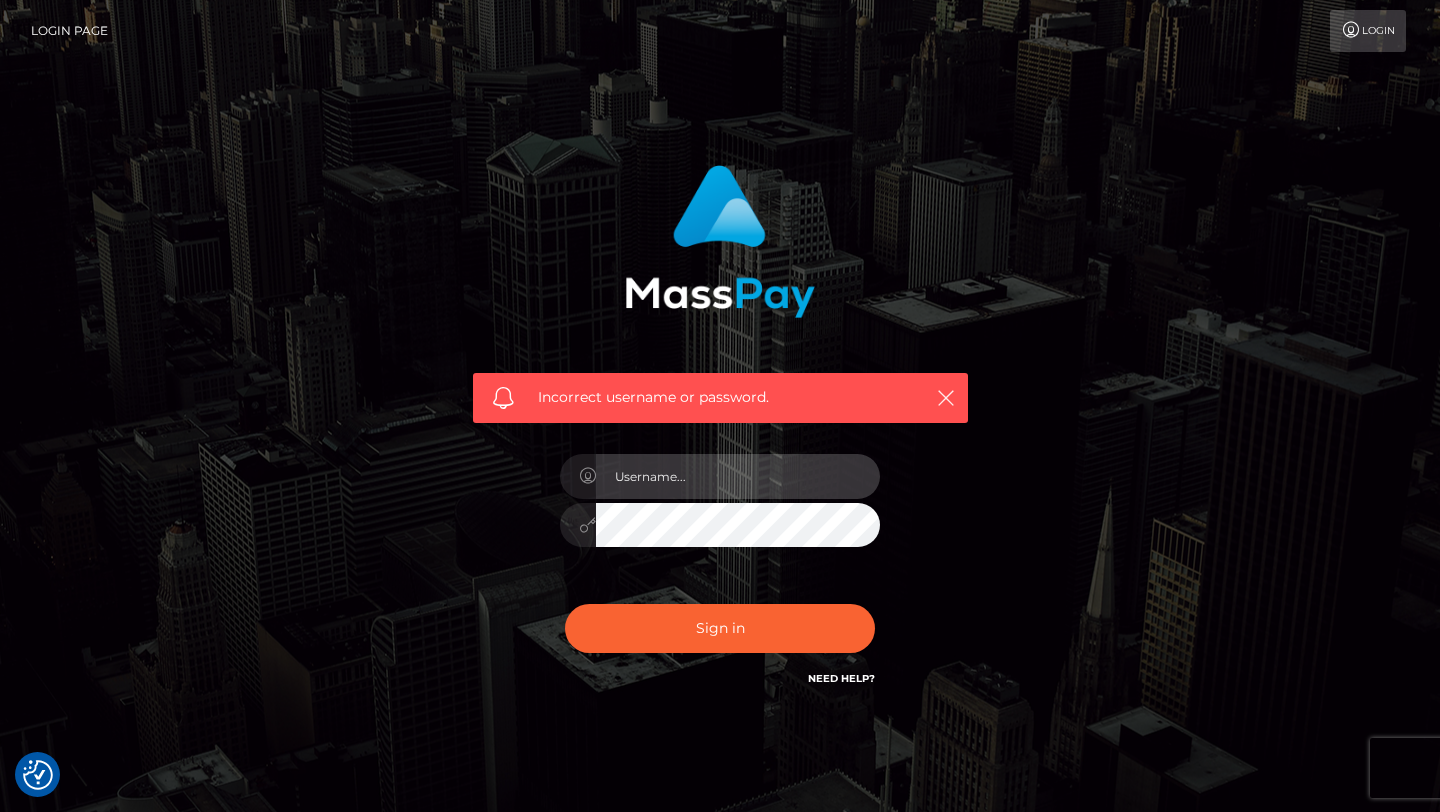 type on "[EMAIL]" 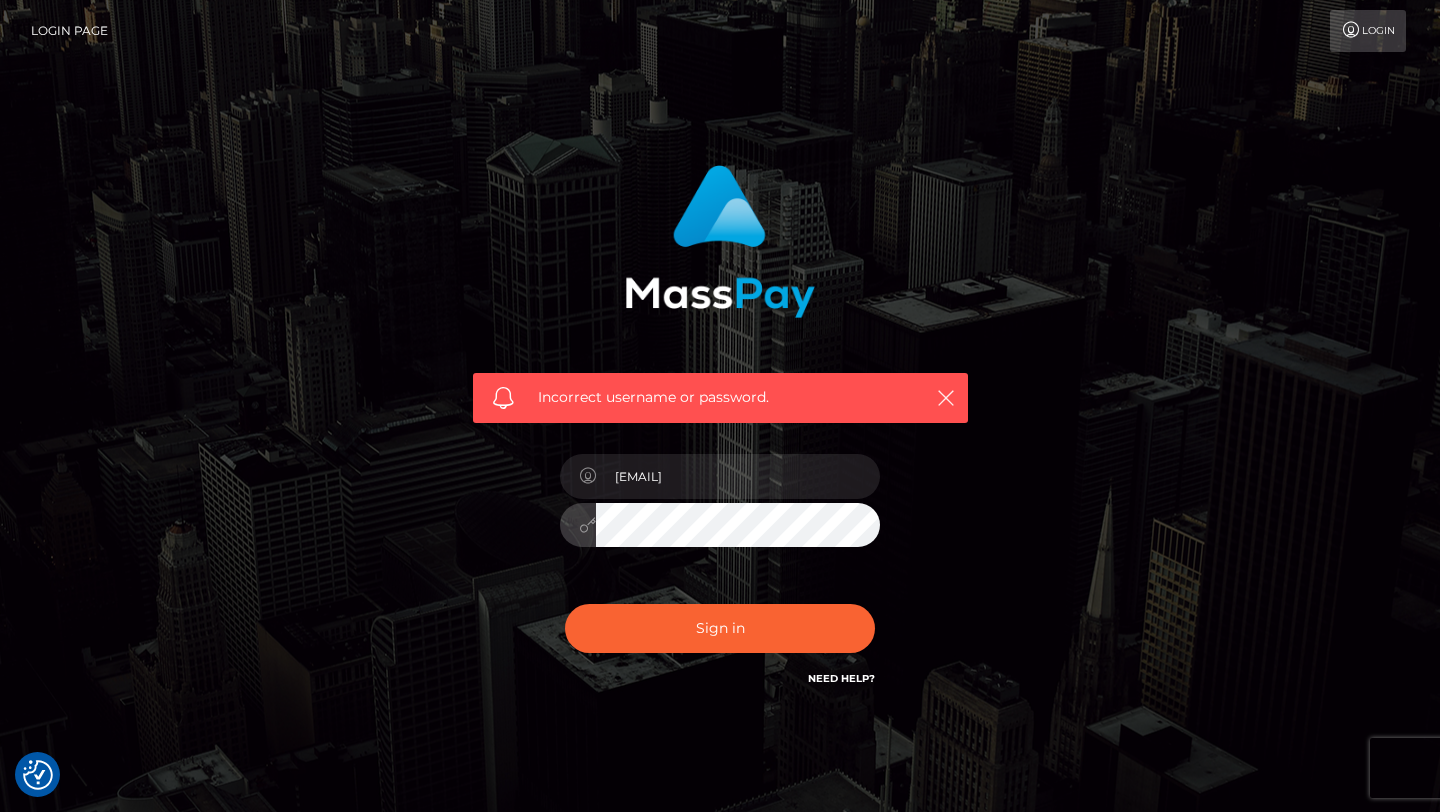 click on "Sign in" at bounding box center (720, 628) 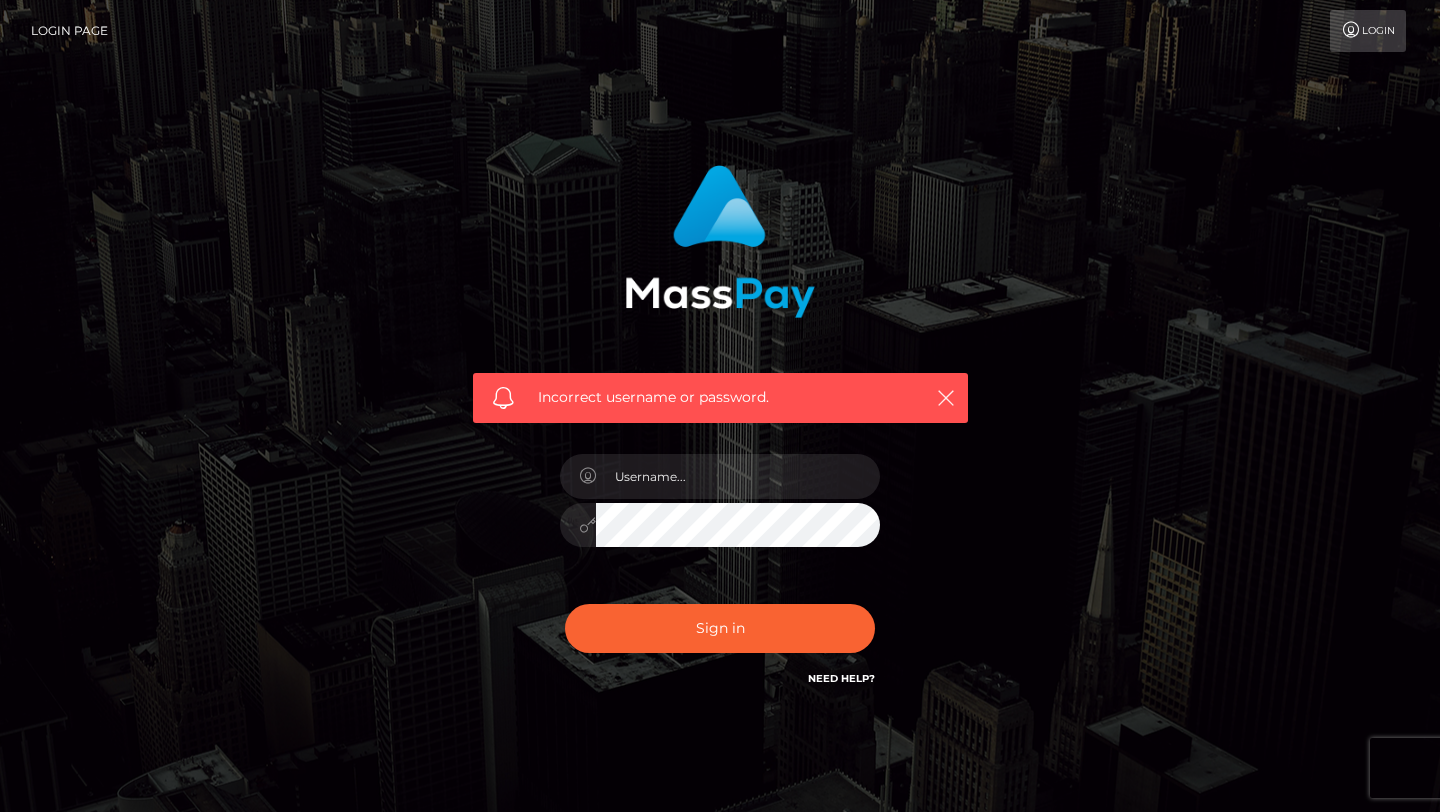scroll, scrollTop: 0, scrollLeft: 0, axis: both 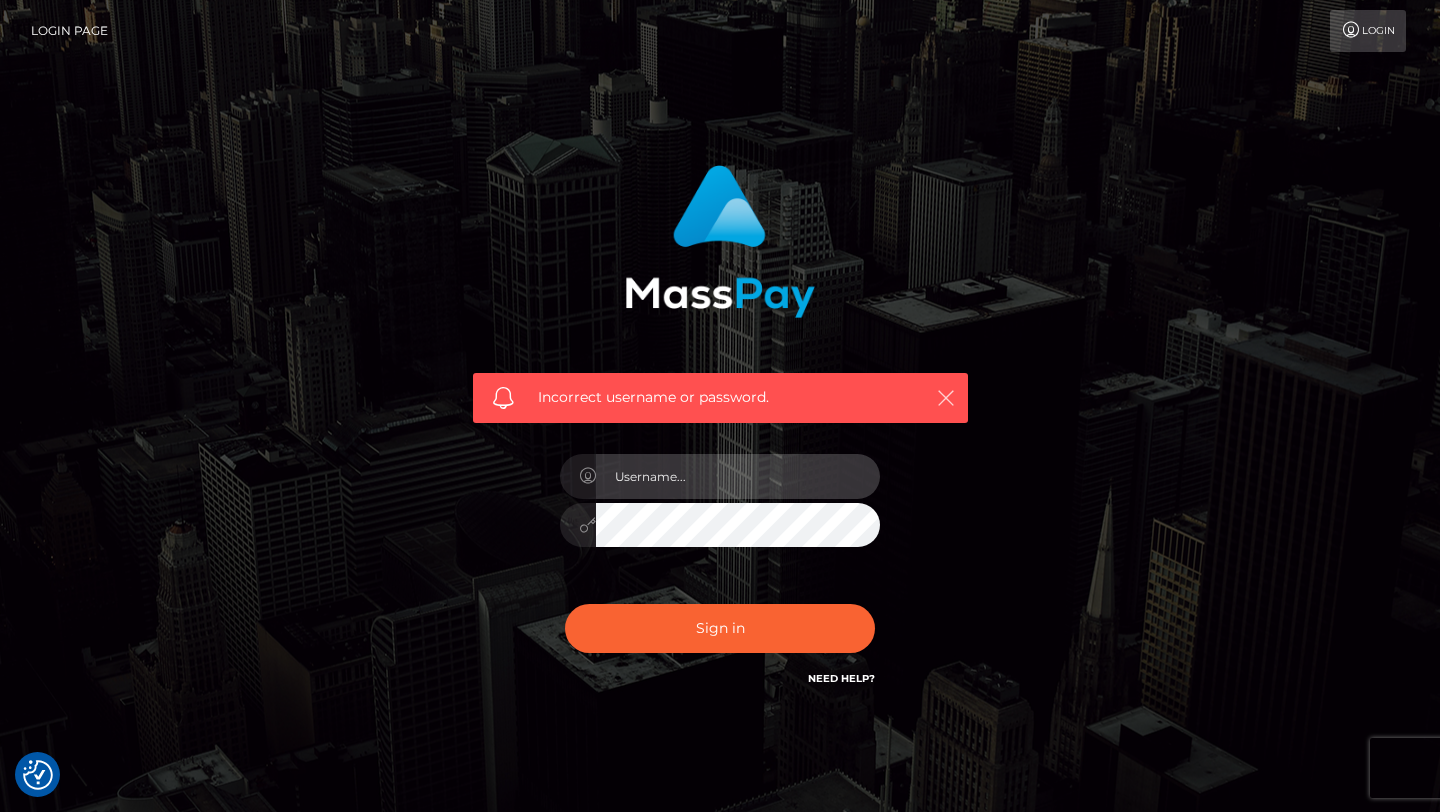 type on "[EMAIL]" 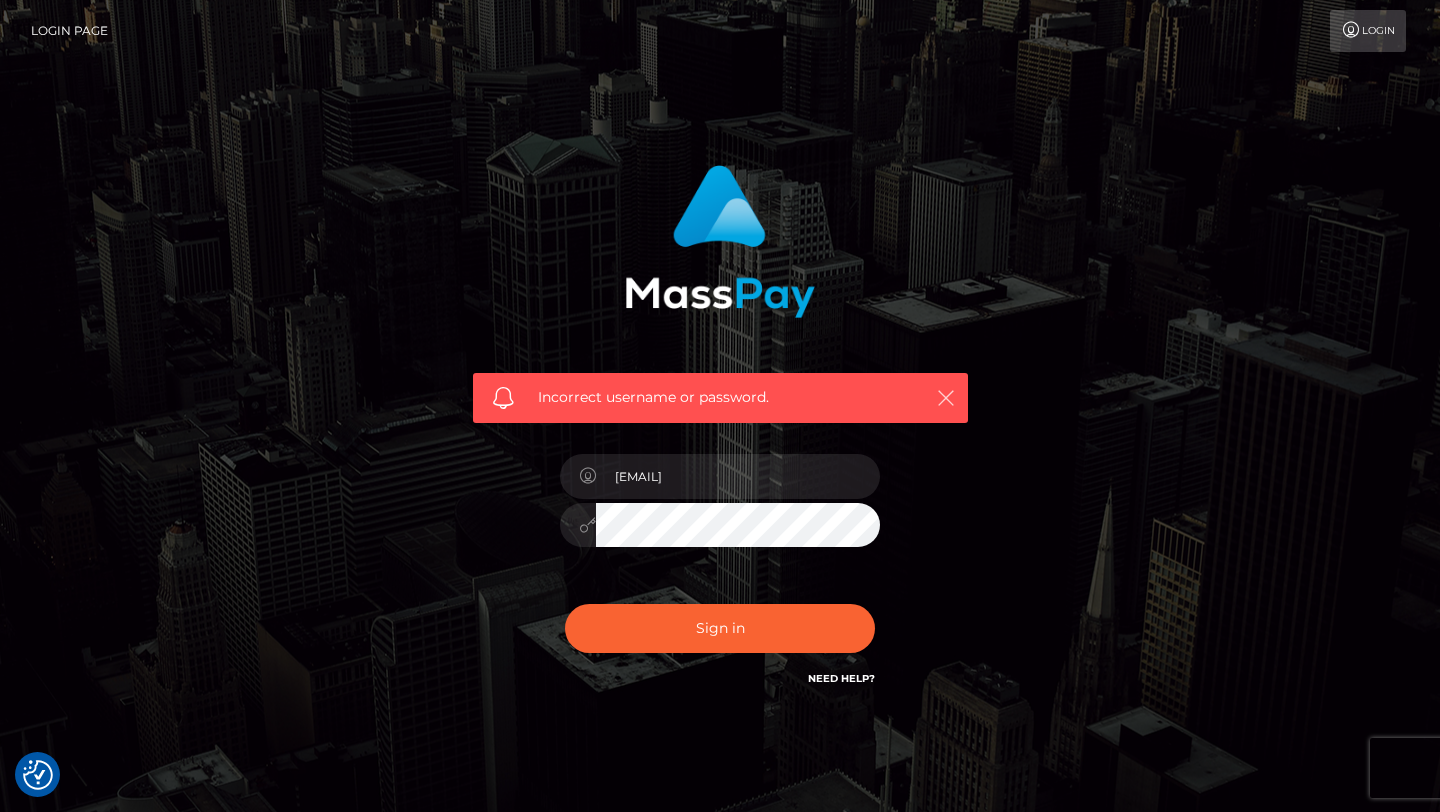 click at bounding box center (945, 397) 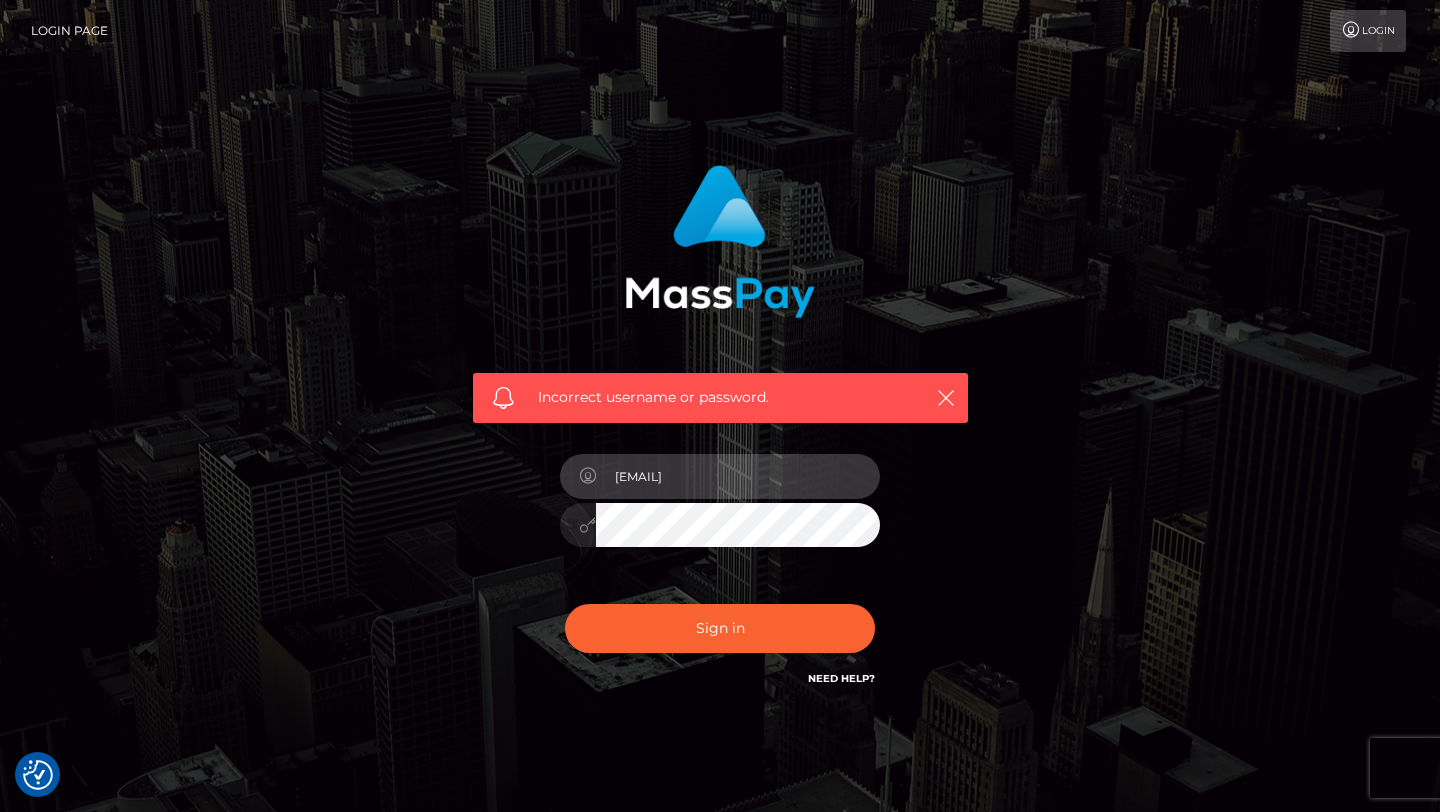 click on "[EMAIL]" at bounding box center (738, 476) 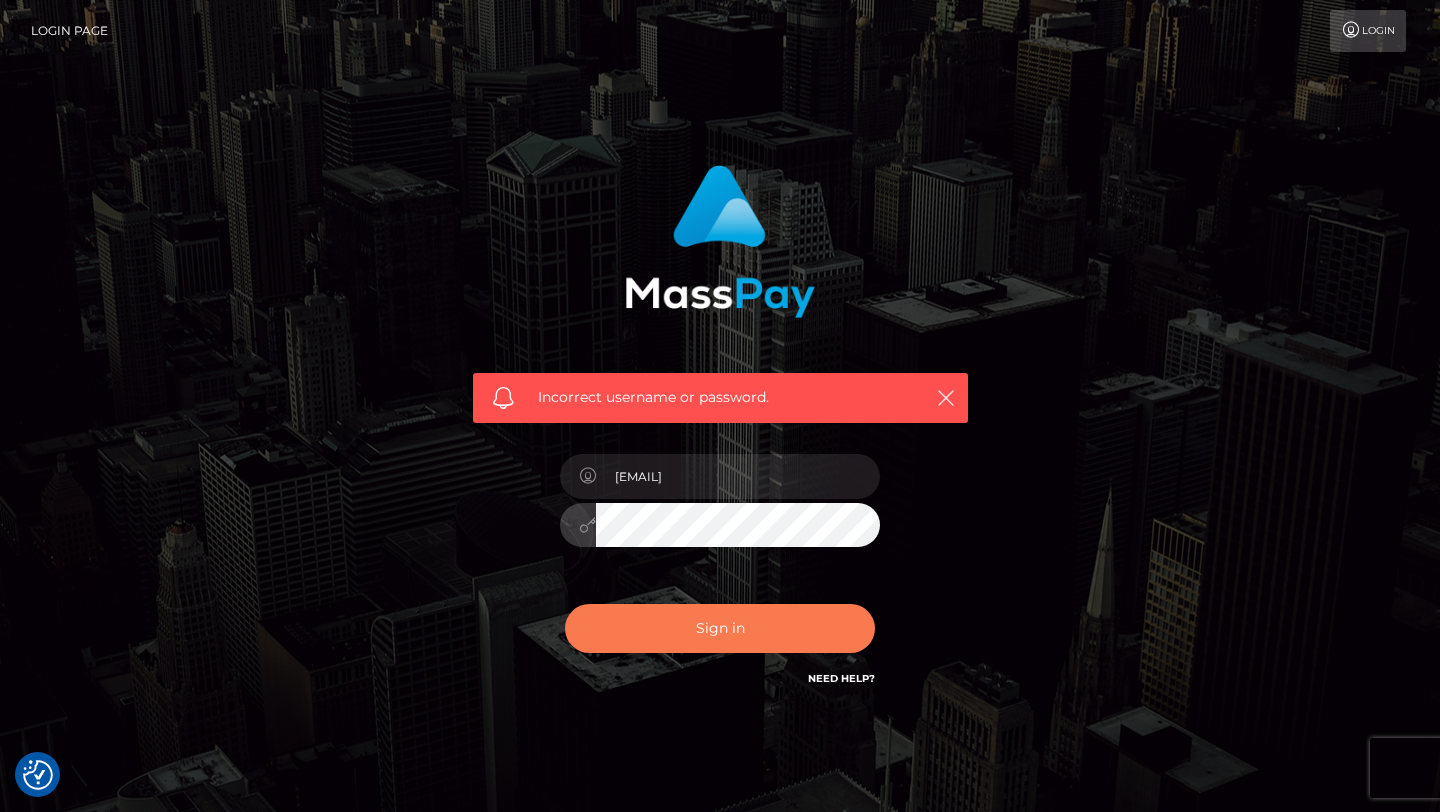 click on "Sign in" at bounding box center [720, 628] 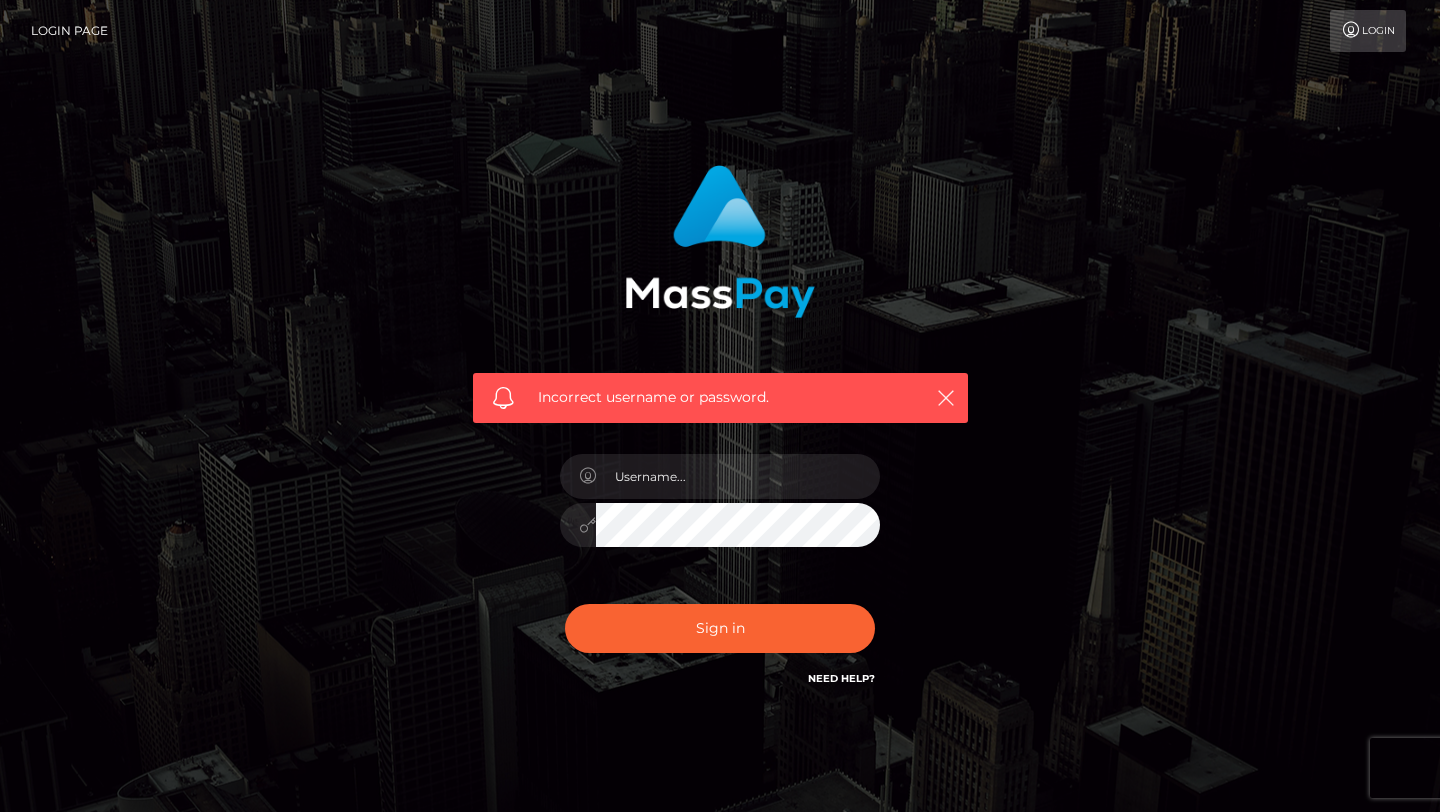 scroll, scrollTop: 0, scrollLeft: 0, axis: both 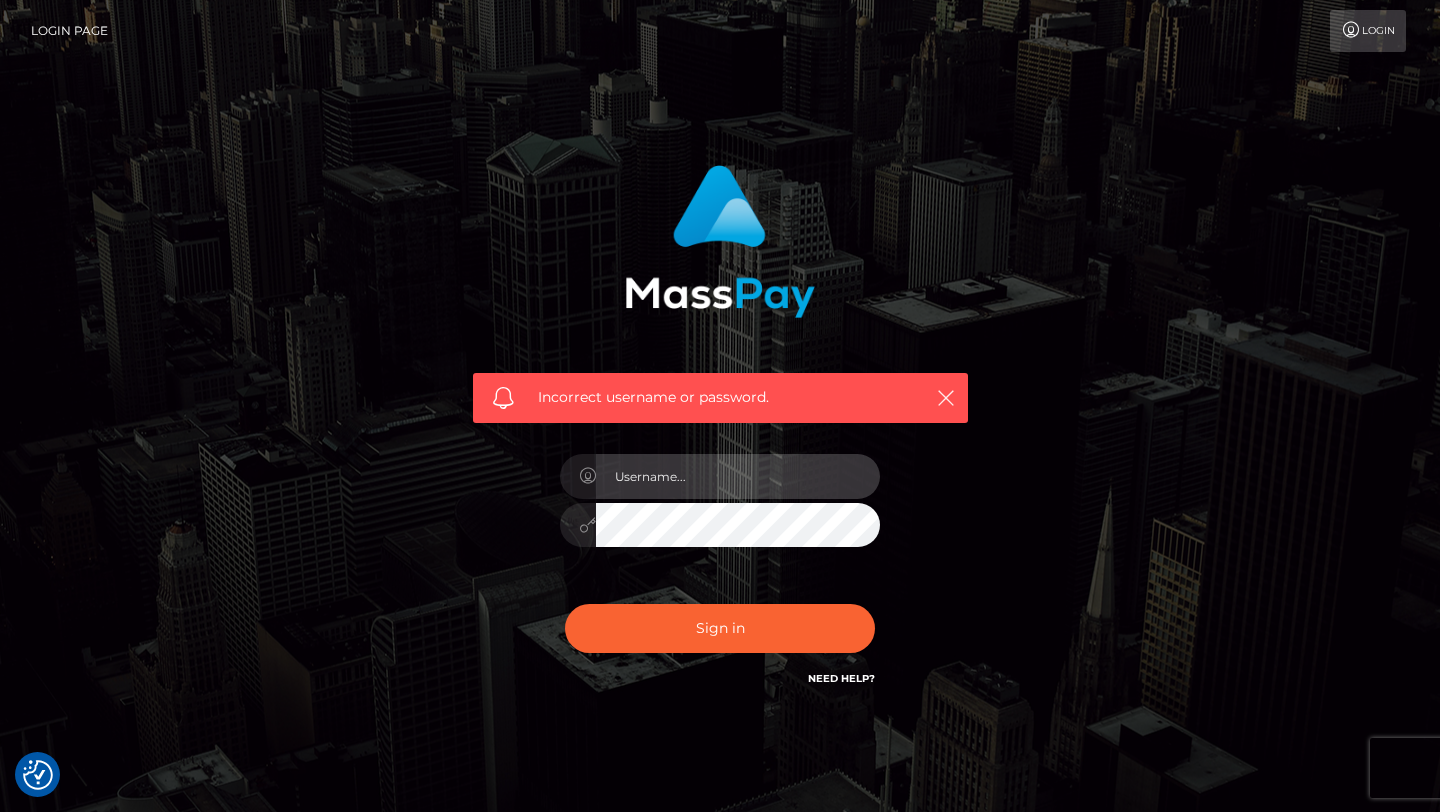 type on "[EMAIL]" 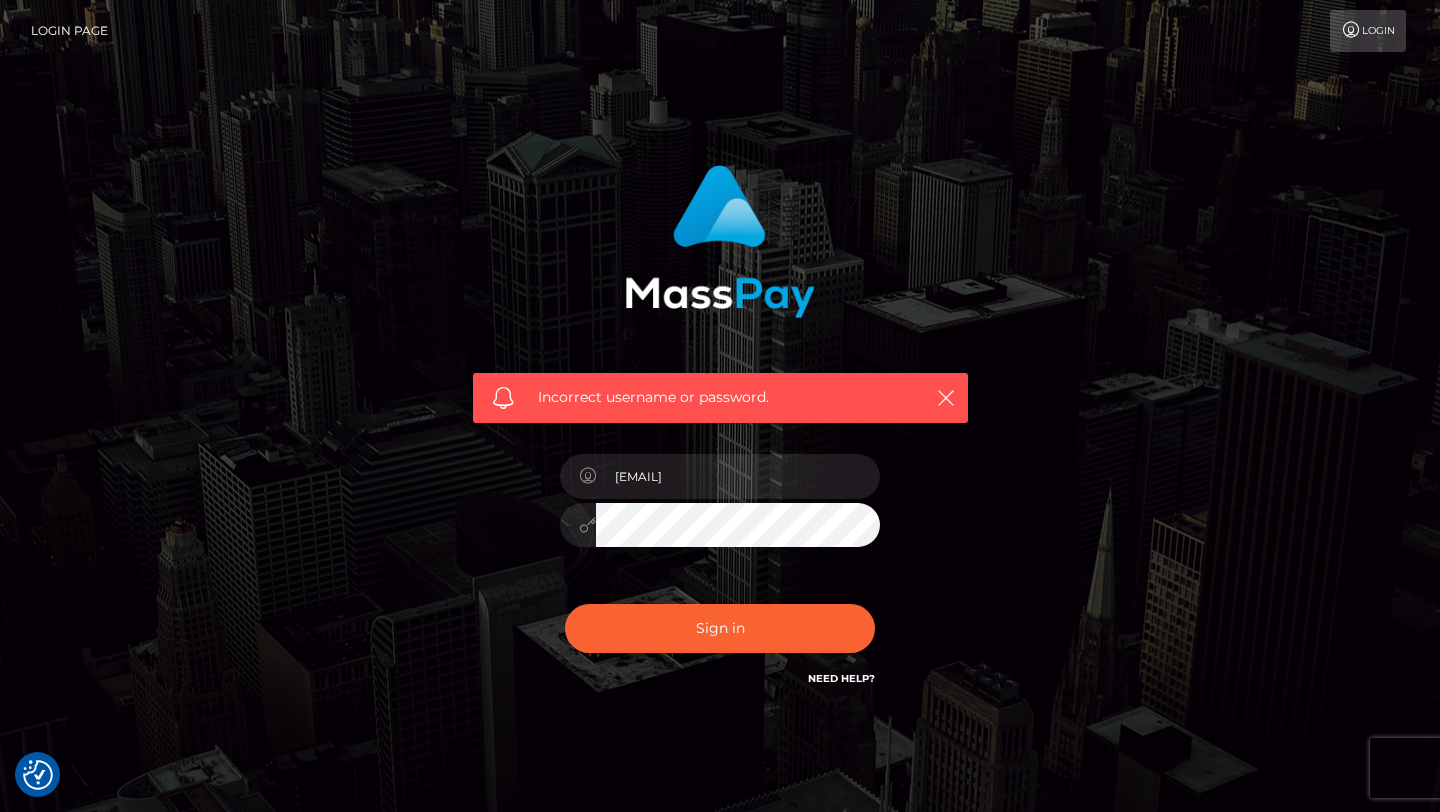 click on "Login Page" at bounding box center [69, 31] 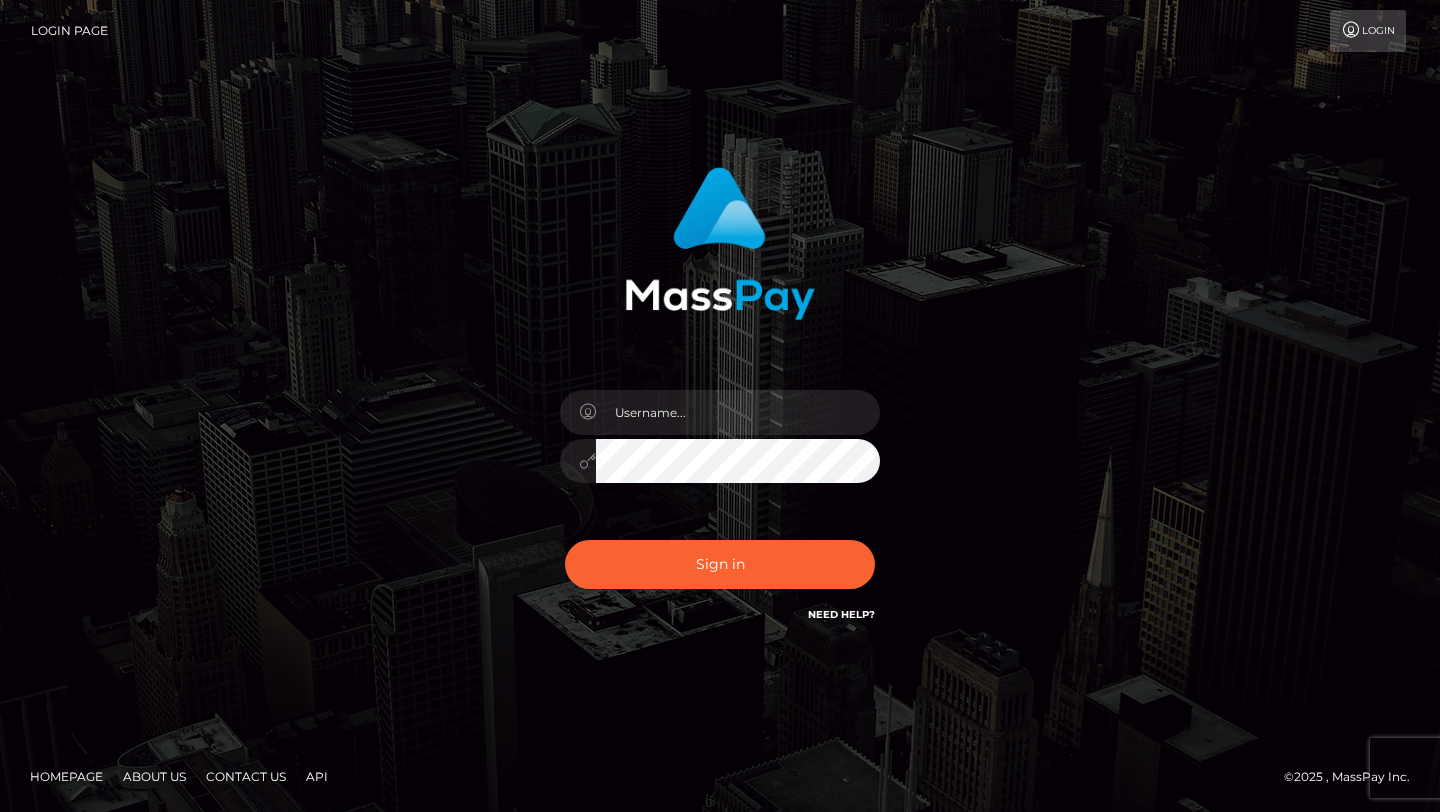 scroll, scrollTop: 0, scrollLeft: 0, axis: both 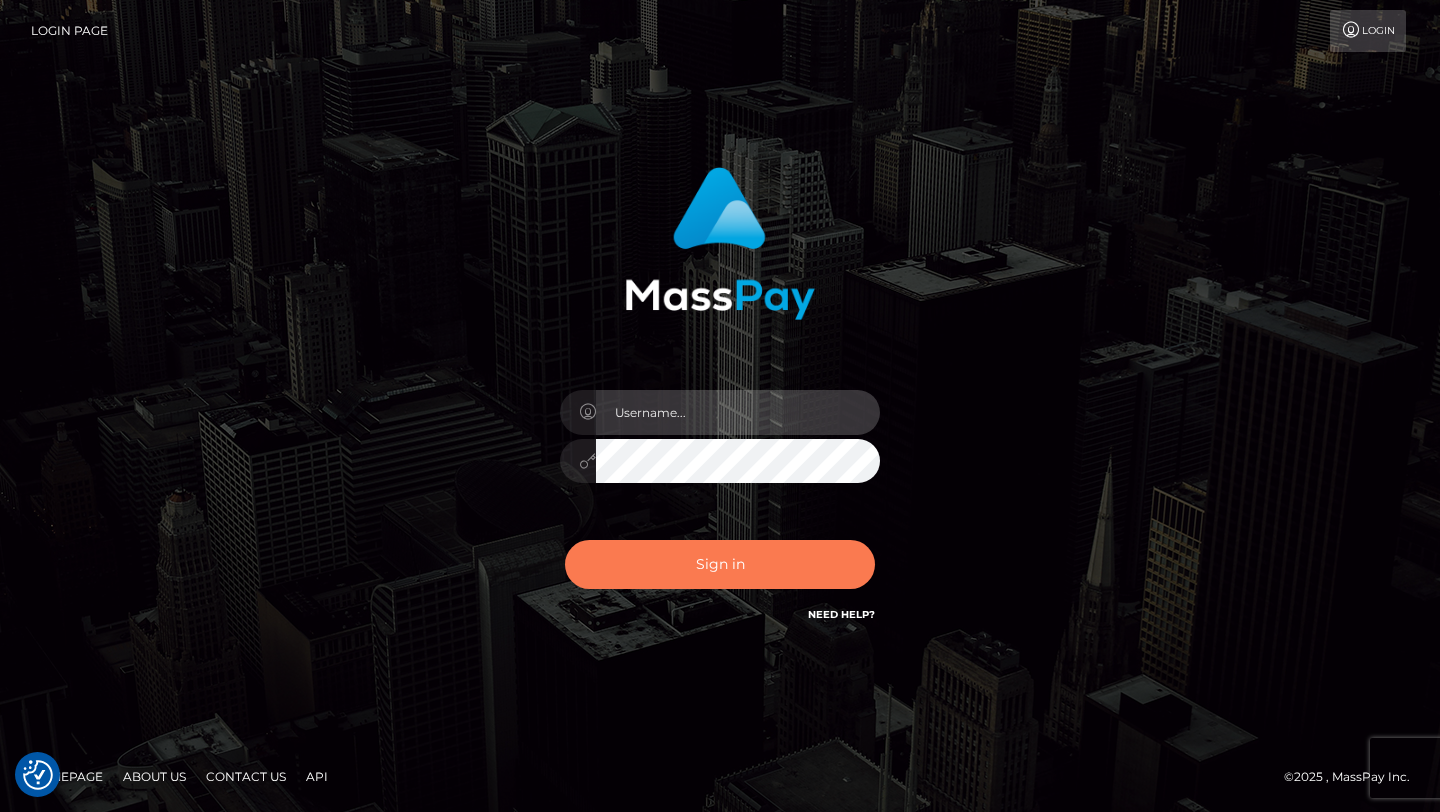 type on "[EMAIL]" 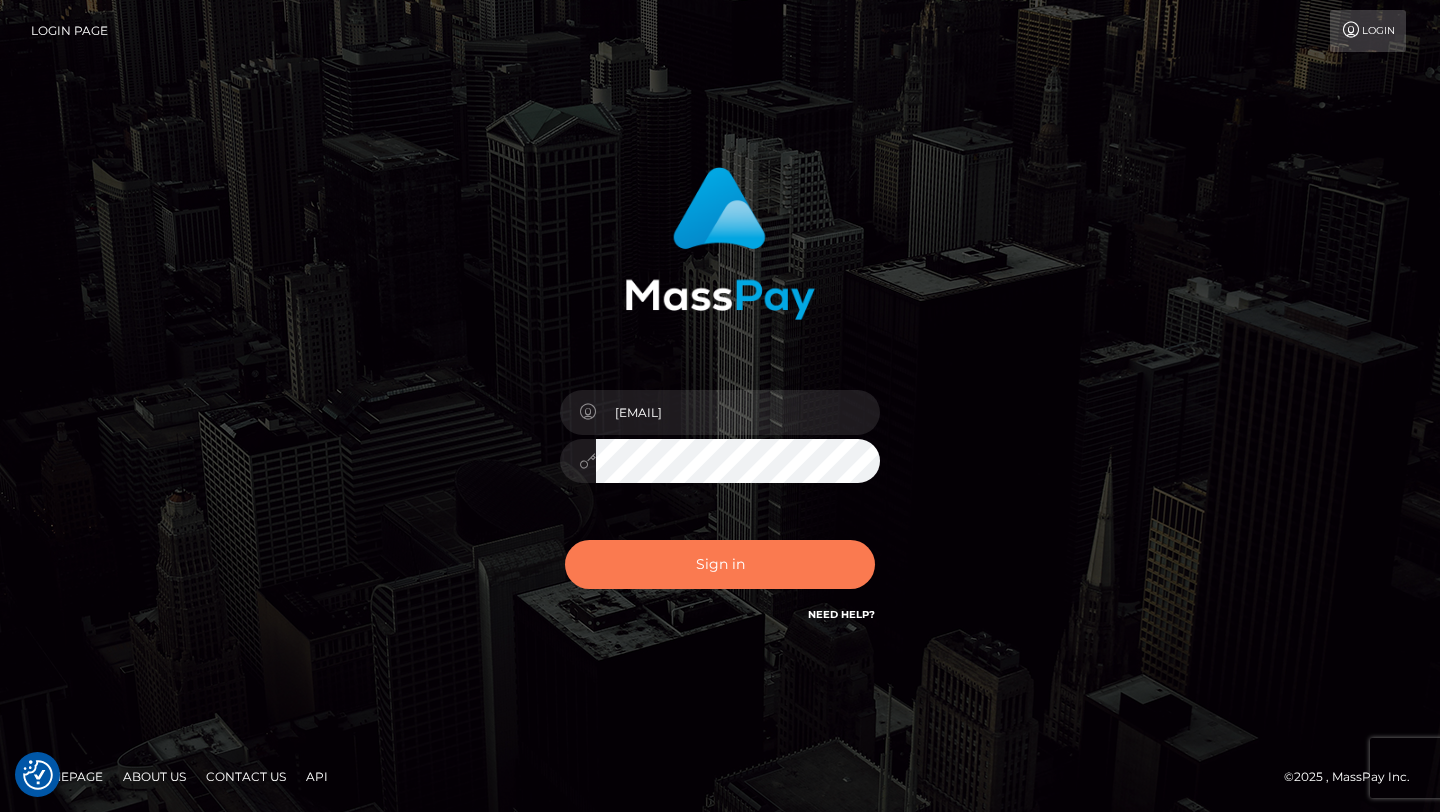 click on "Sign in" at bounding box center [720, 564] 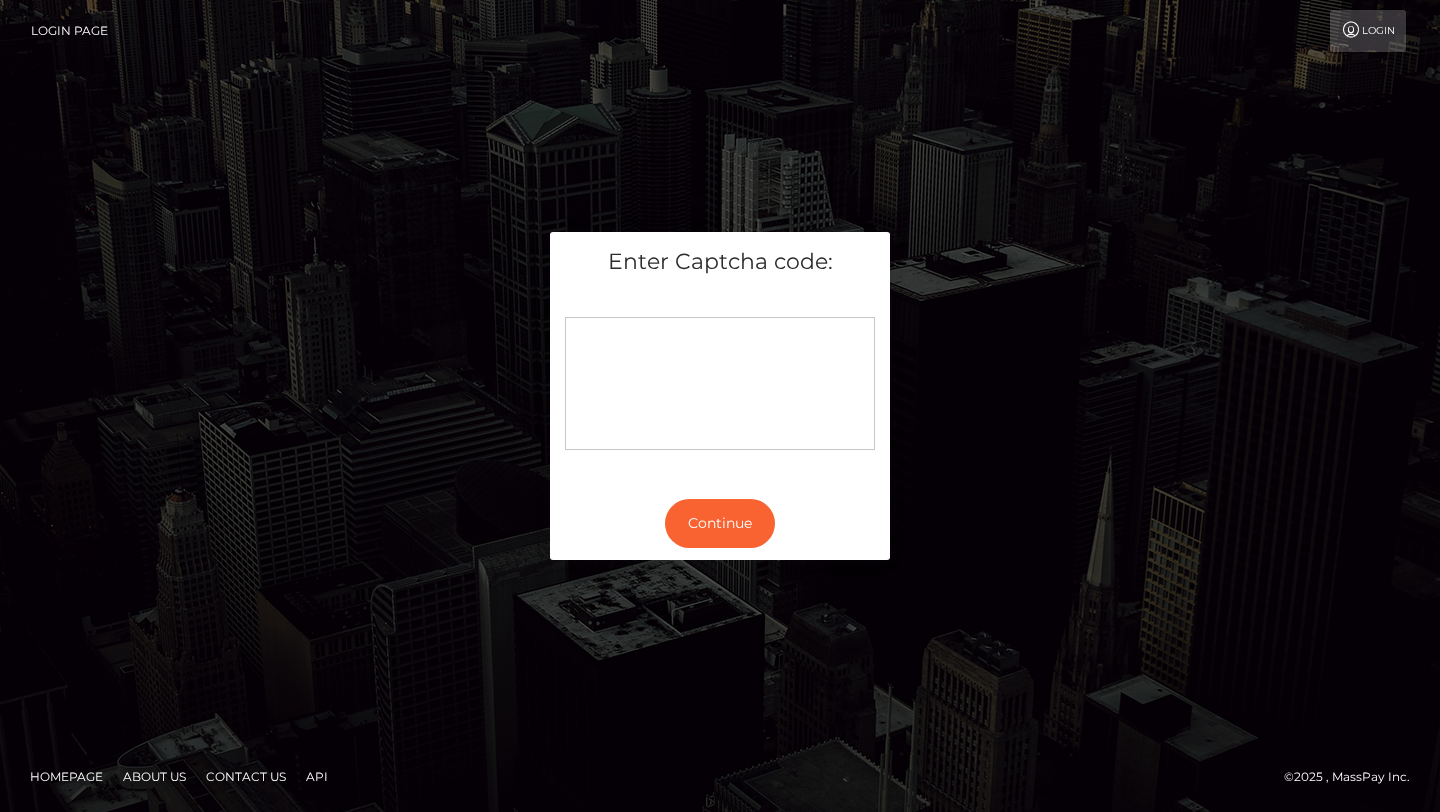 scroll, scrollTop: 0, scrollLeft: 0, axis: both 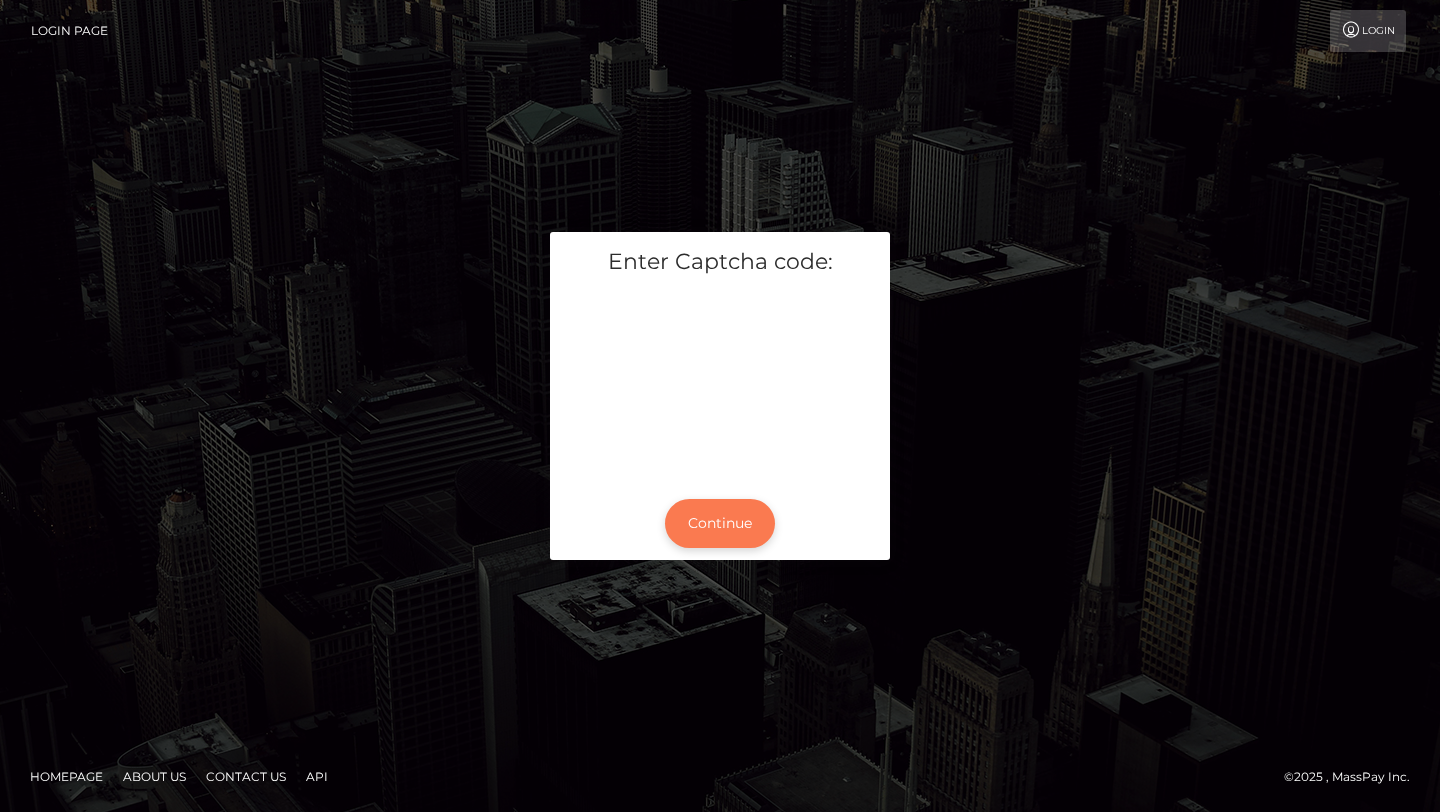 click on "Continue" at bounding box center [720, 523] 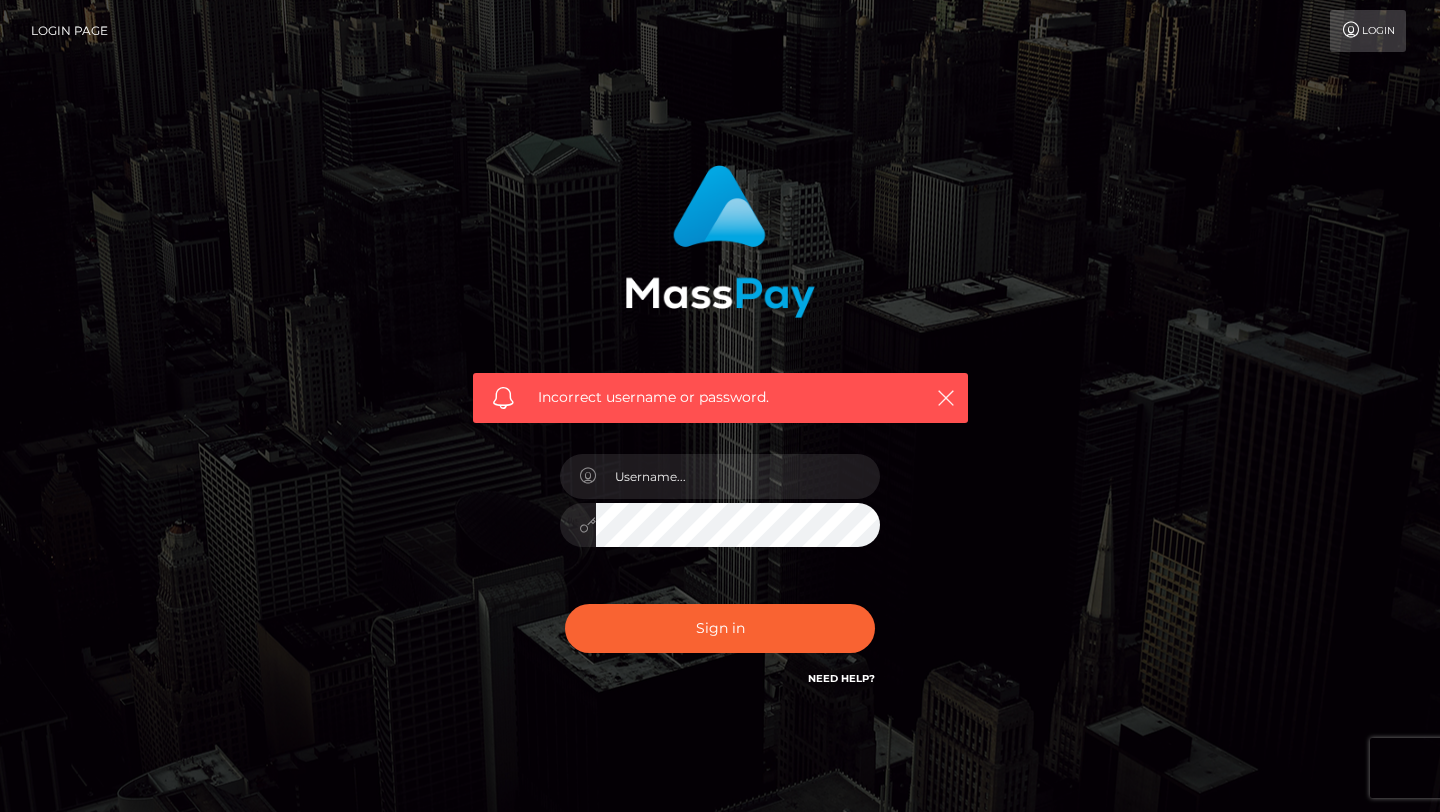 scroll, scrollTop: 0, scrollLeft: 0, axis: both 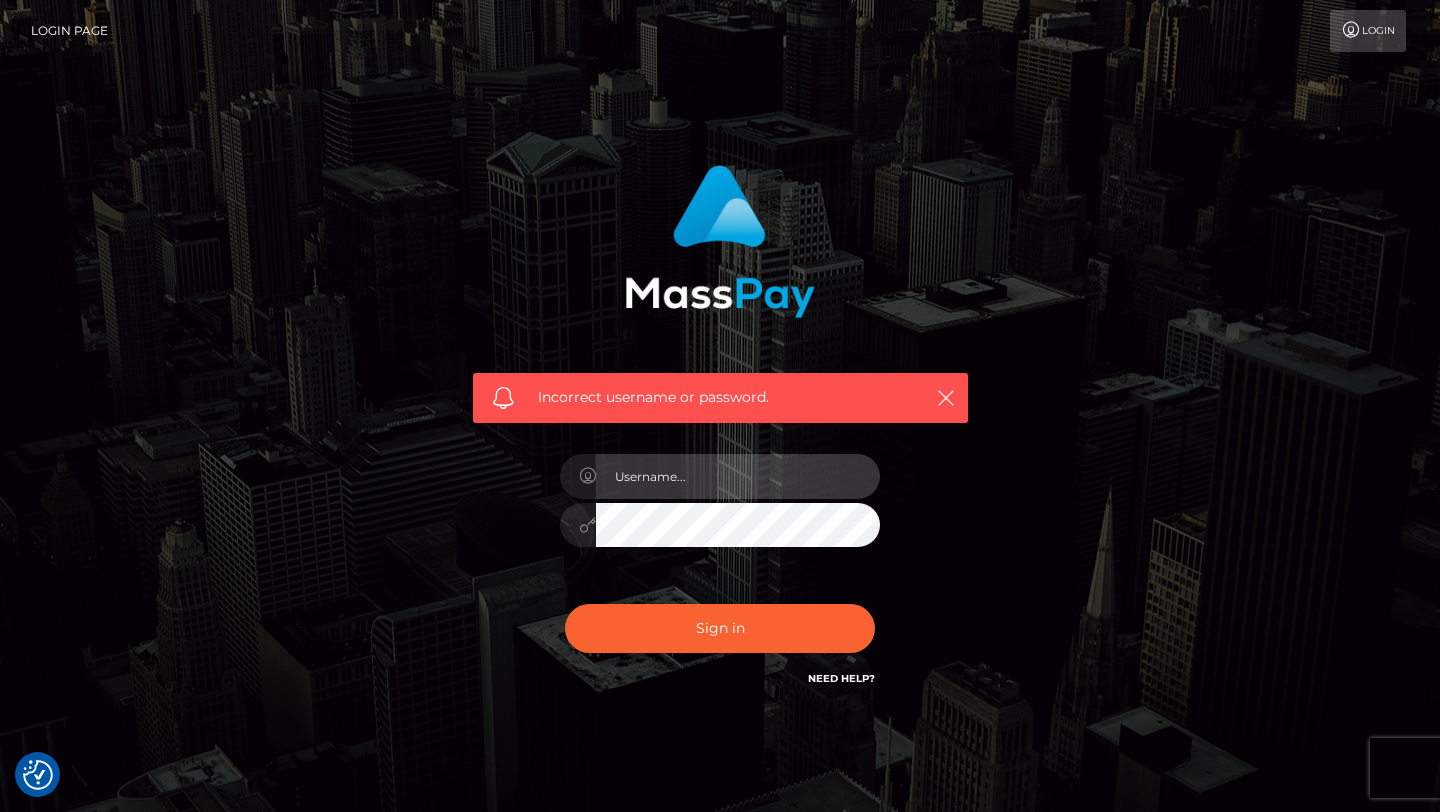 type on "[EMAIL]" 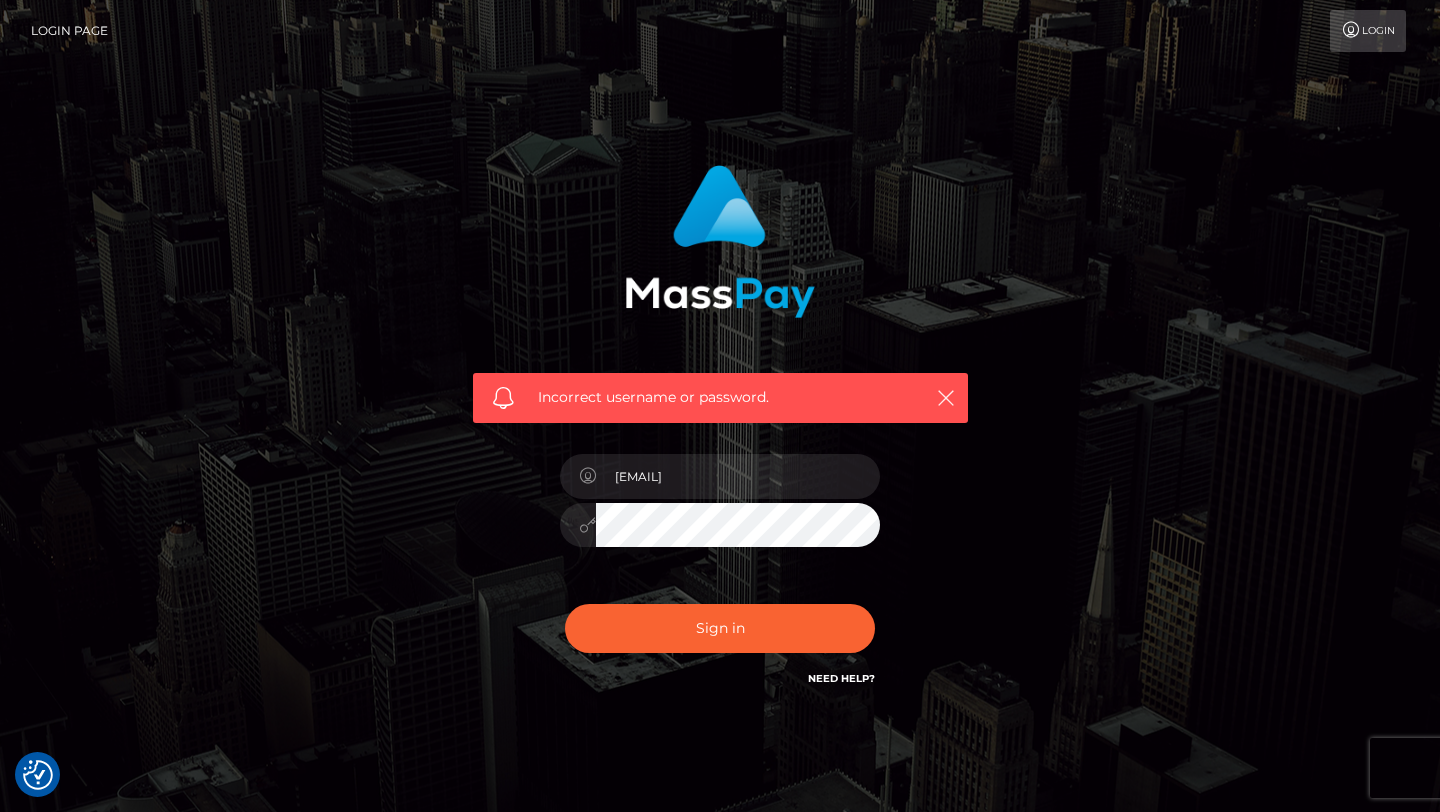 click on "Need
Help?" at bounding box center (841, 678) 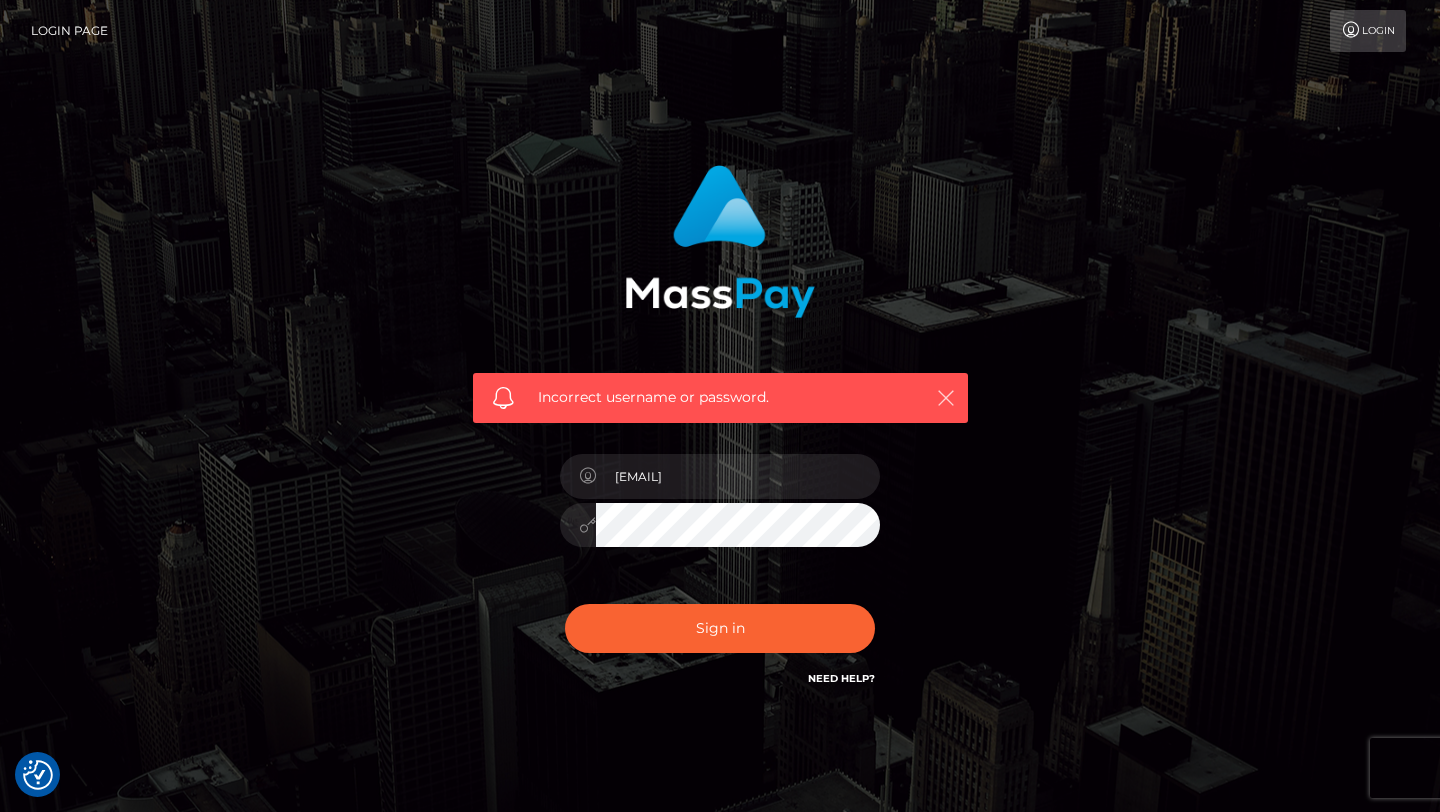 click at bounding box center [946, 398] 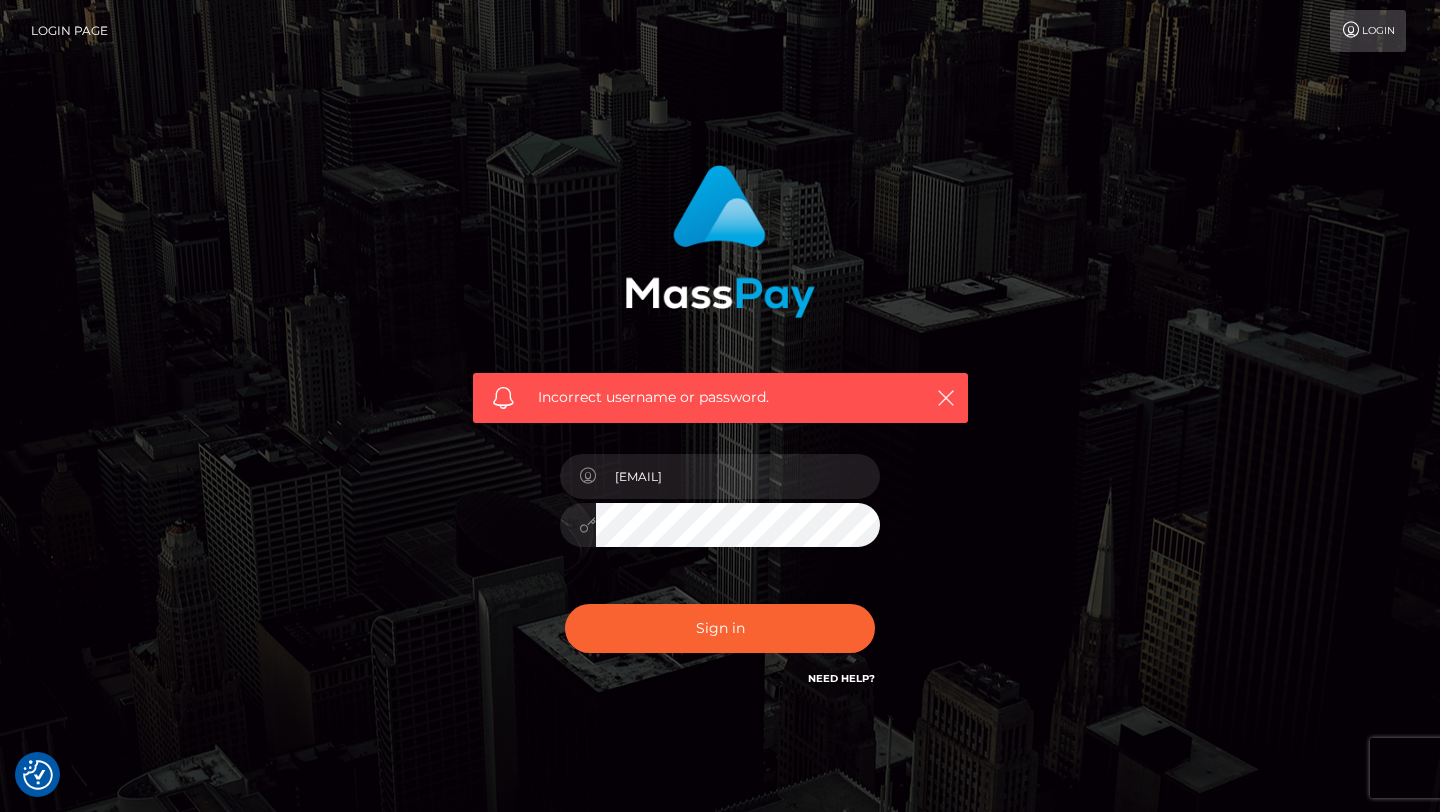 click on "Login" at bounding box center [1368, 31] 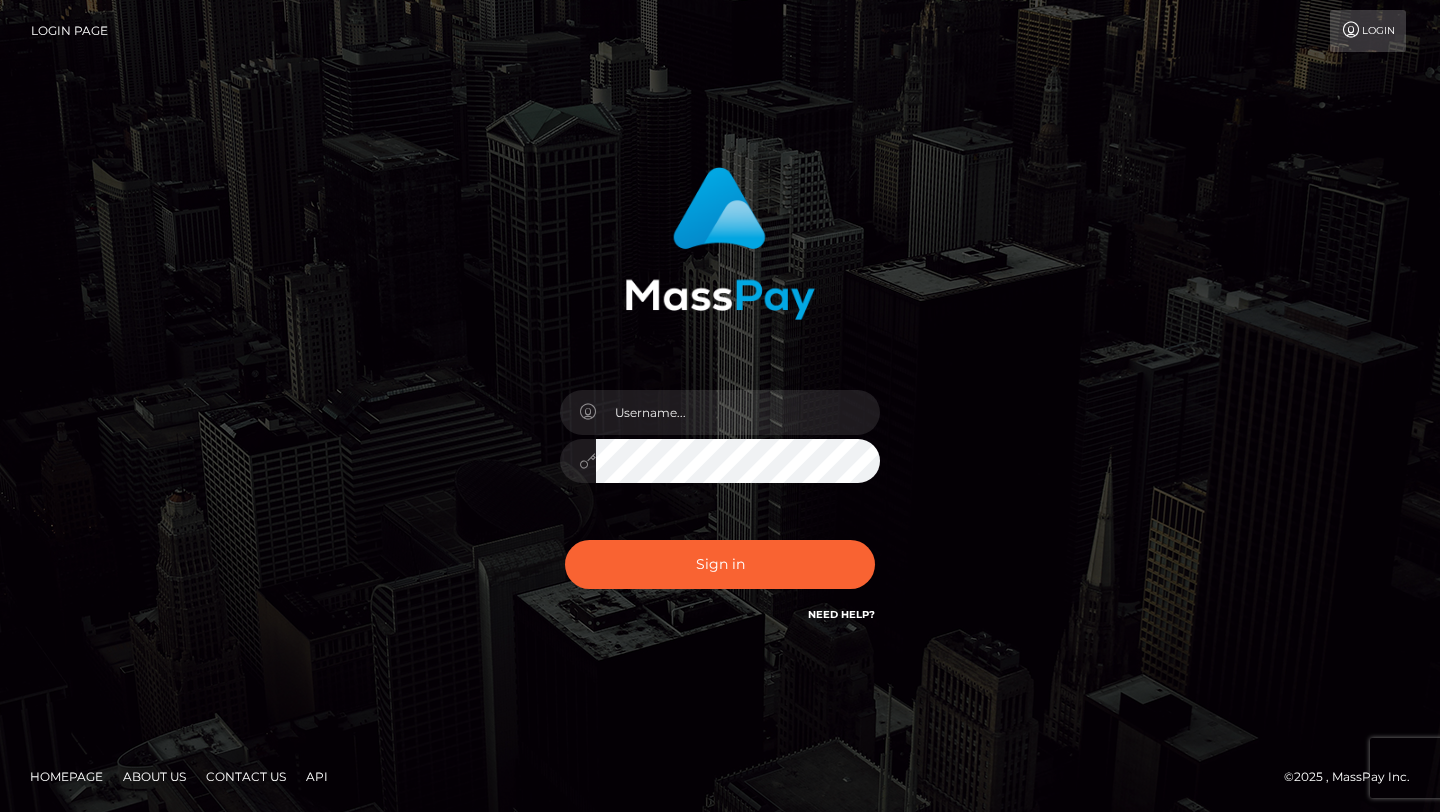 scroll, scrollTop: 0, scrollLeft: 0, axis: both 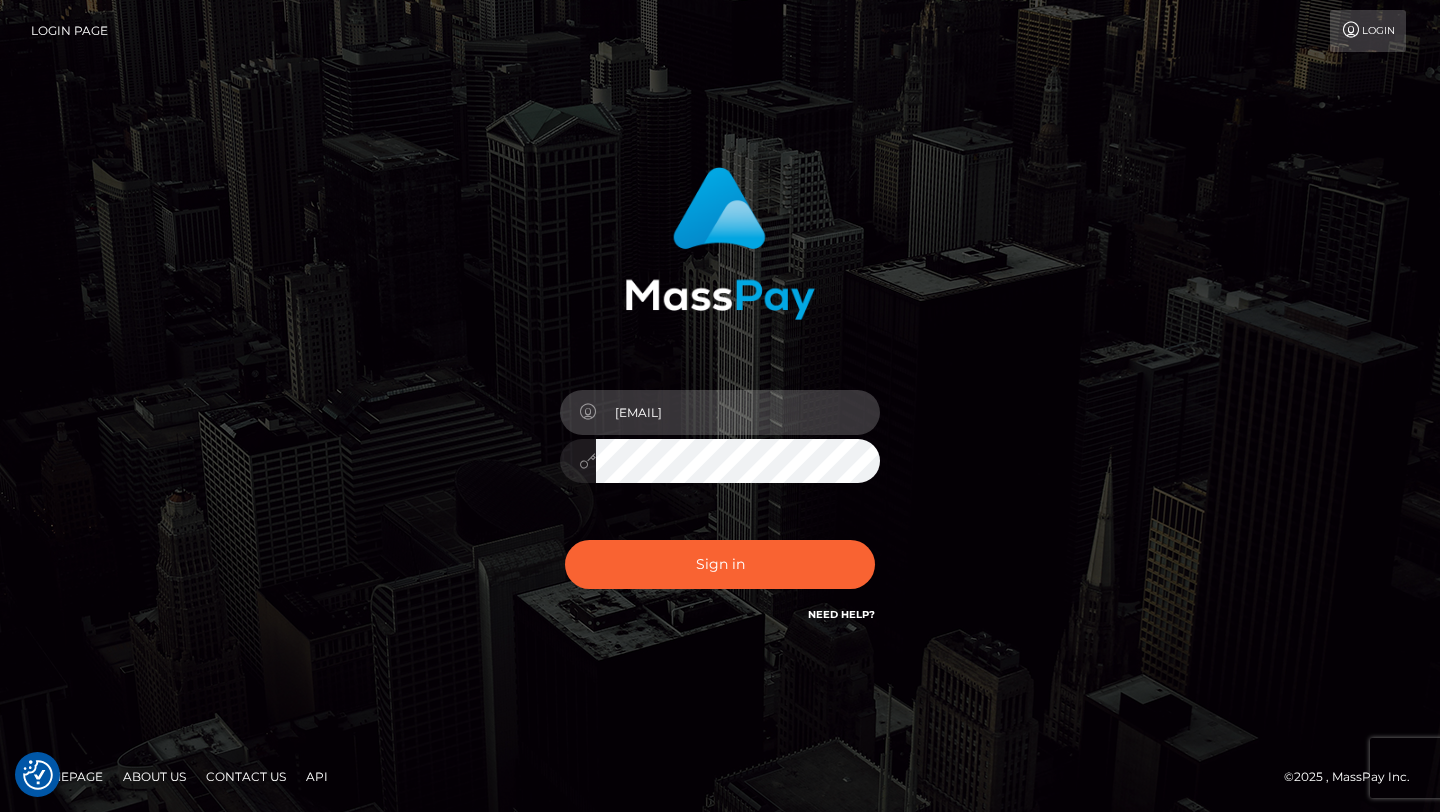 click on "[EMAIL]" at bounding box center (738, 412) 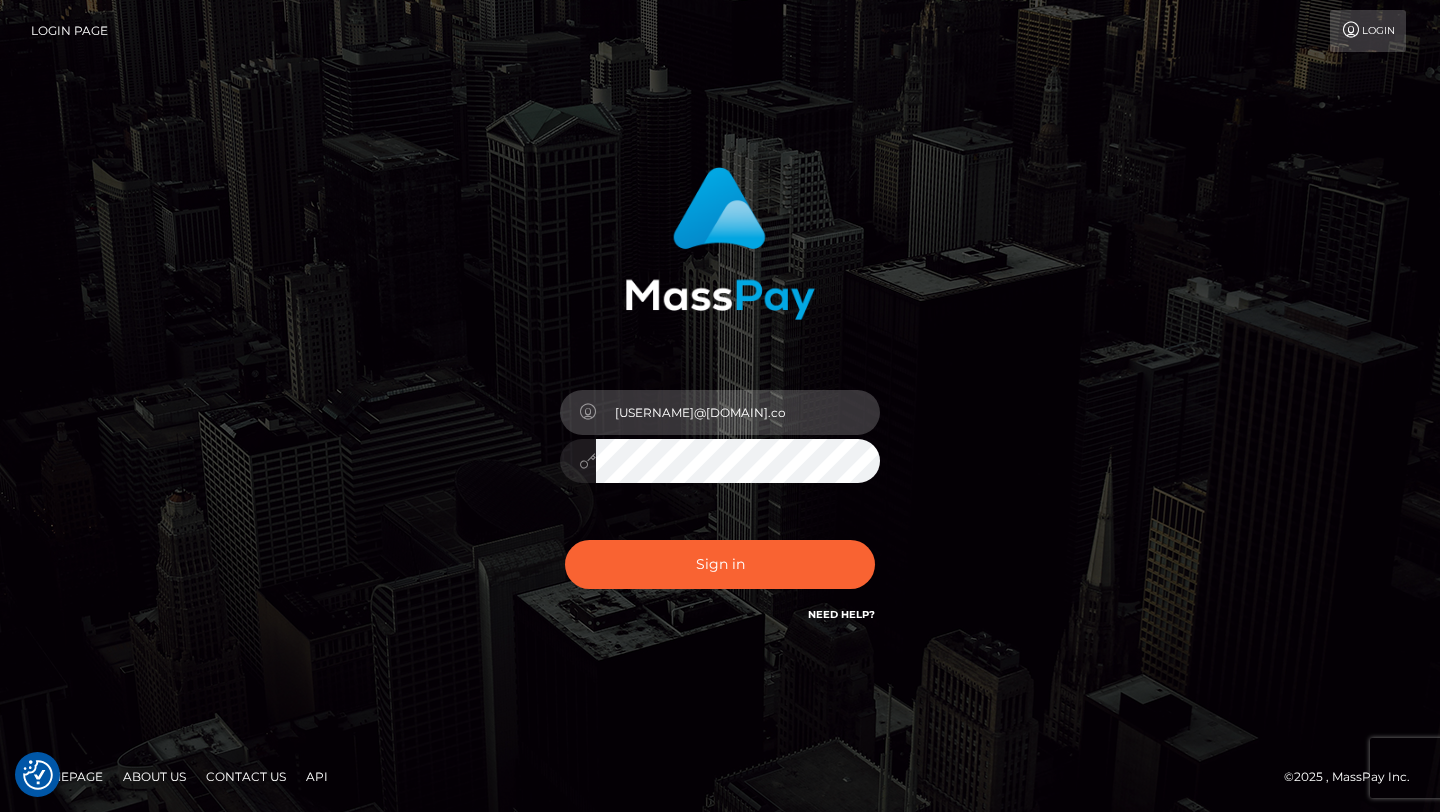 type on "jaxxafterdark@gmail.com" 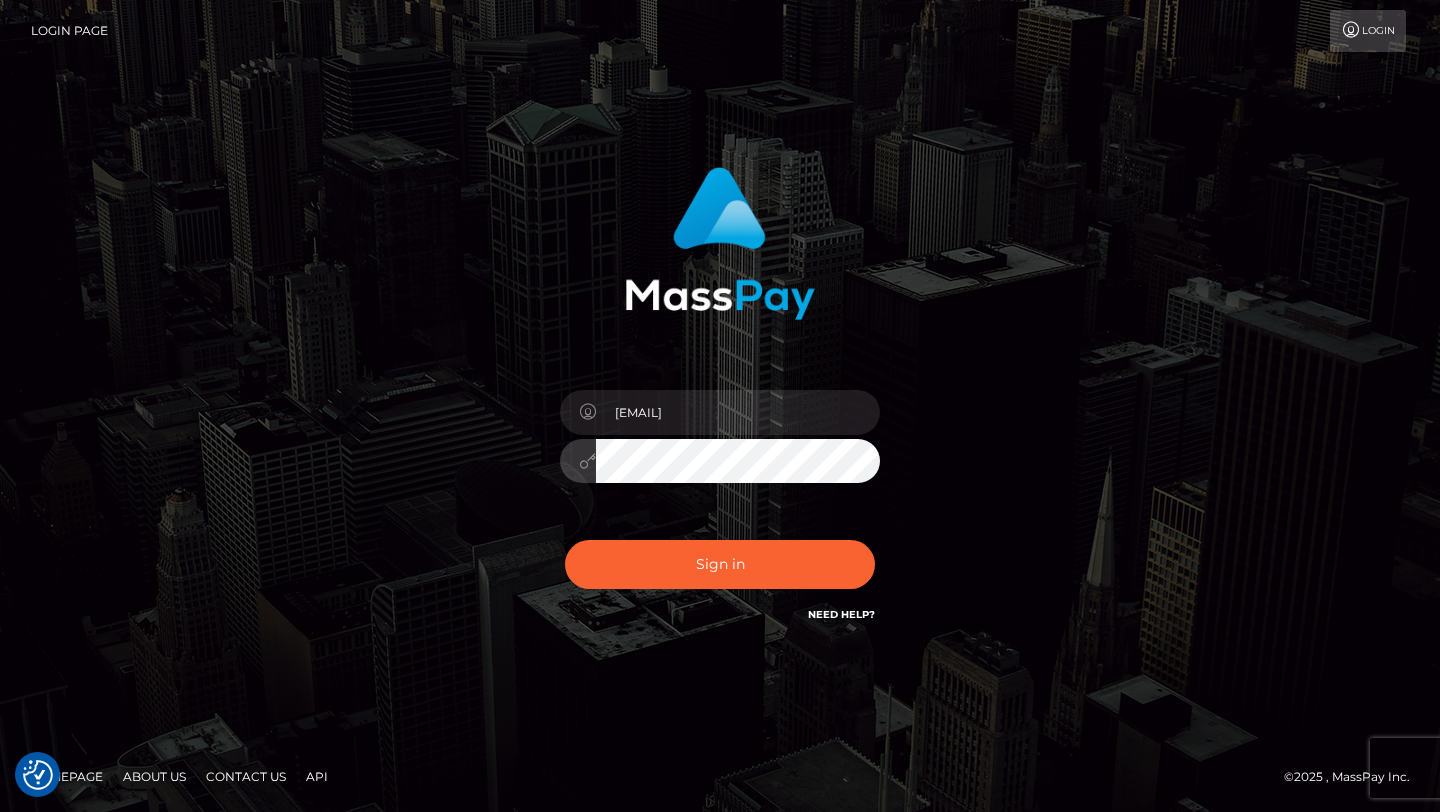 click on "Sign in" at bounding box center [720, 564] 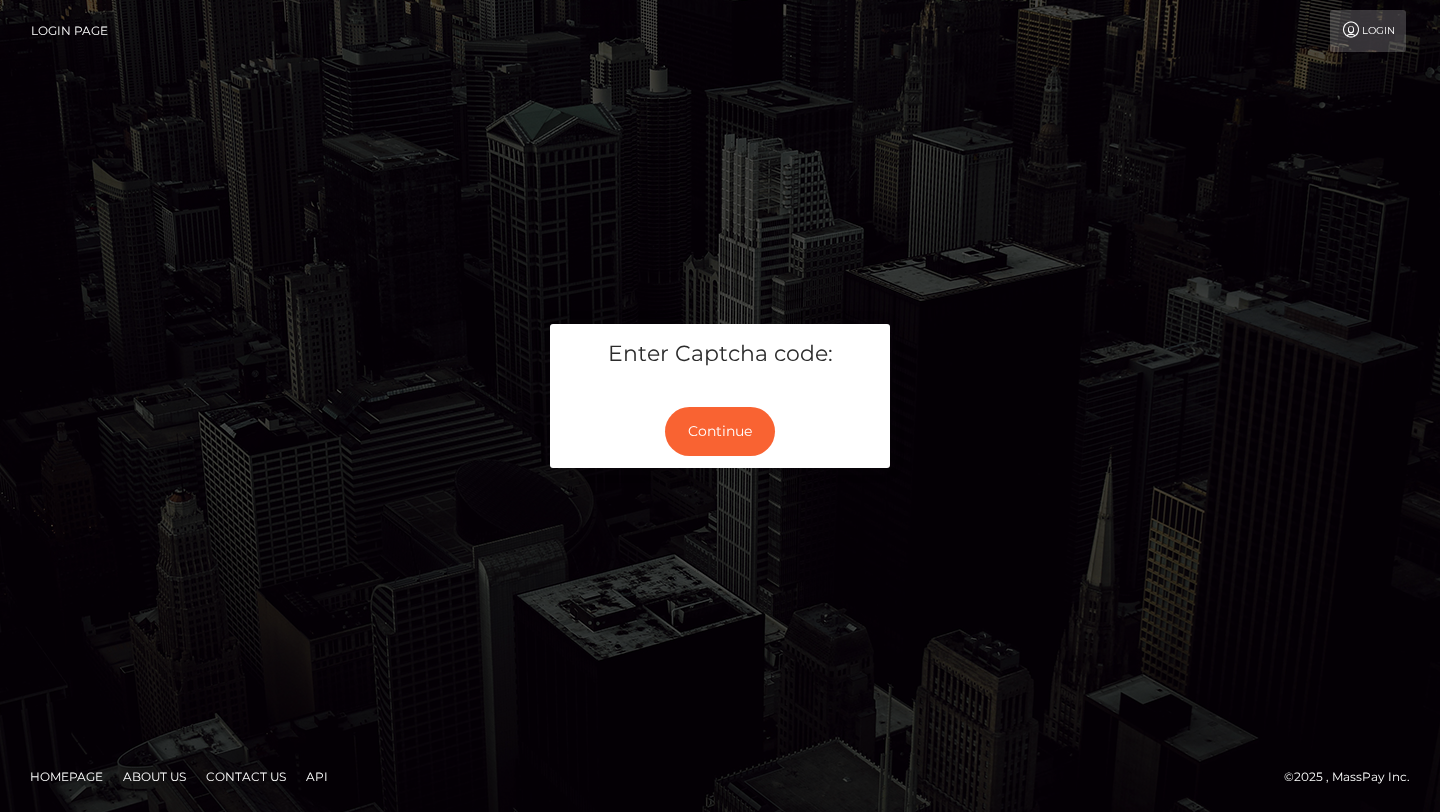 scroll, scrollTop: 0, scrollLeft: 0, axis: both 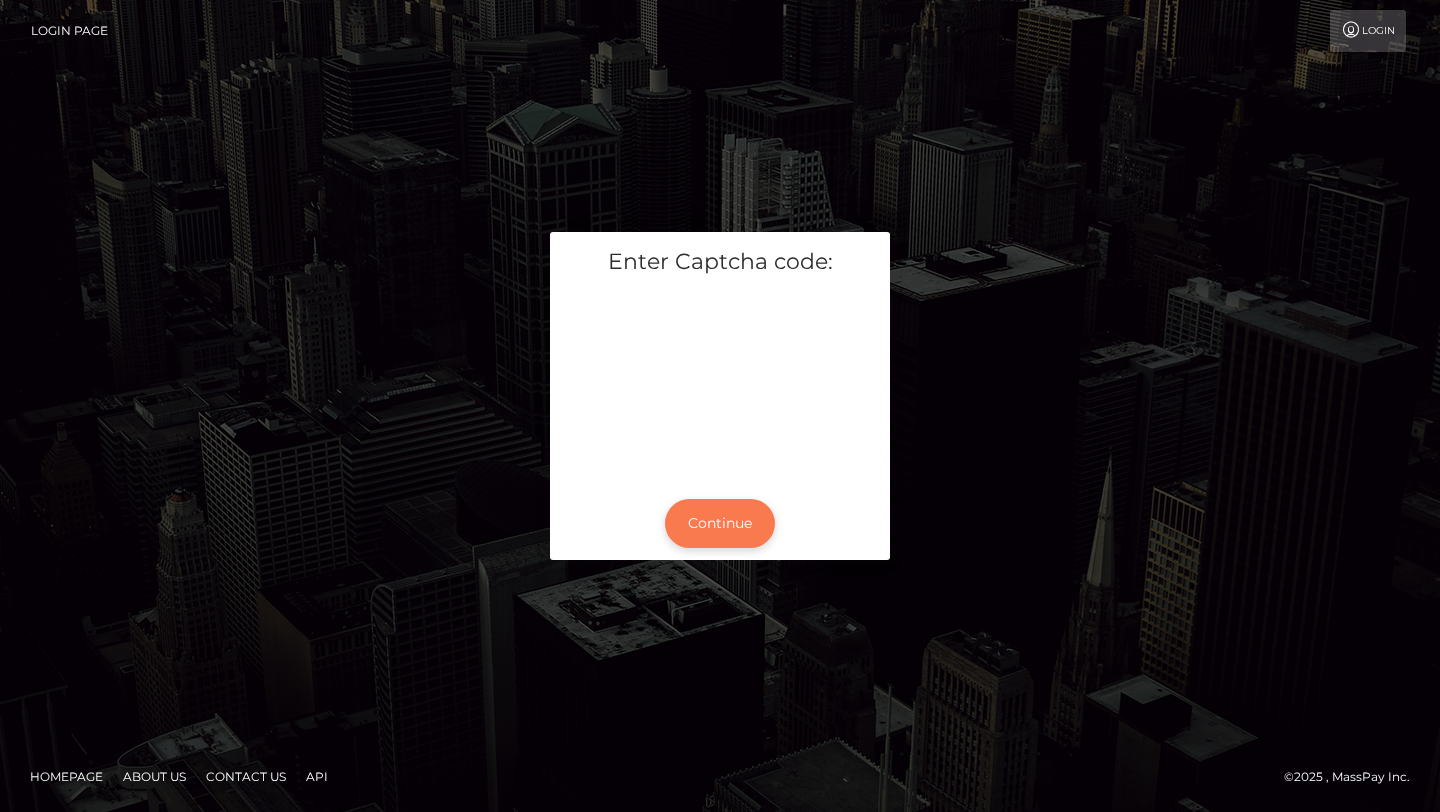 click on "Continue" at bounding box center [720, 523] 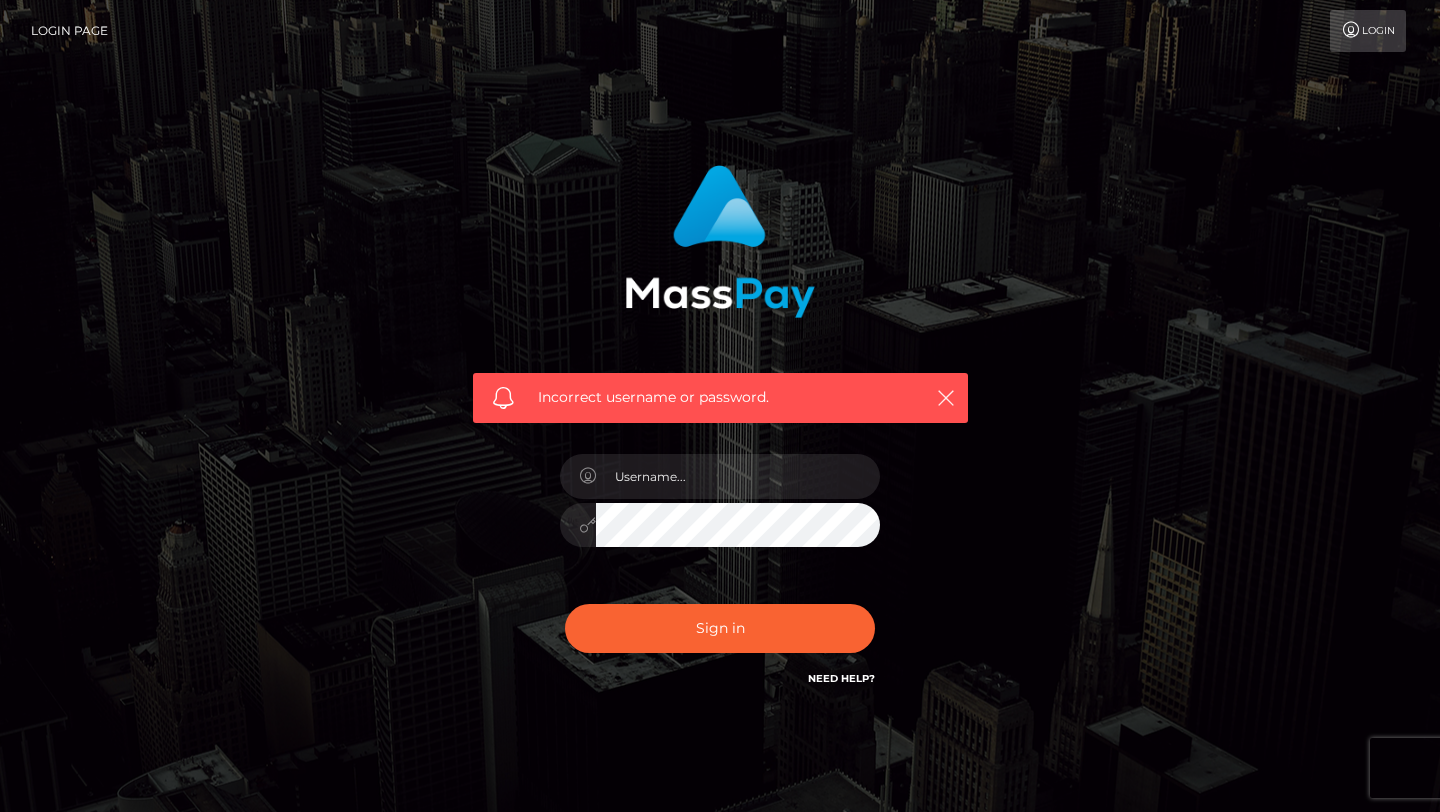 scroll, scrollTop: 0, scrollLeft: 0, axis: both 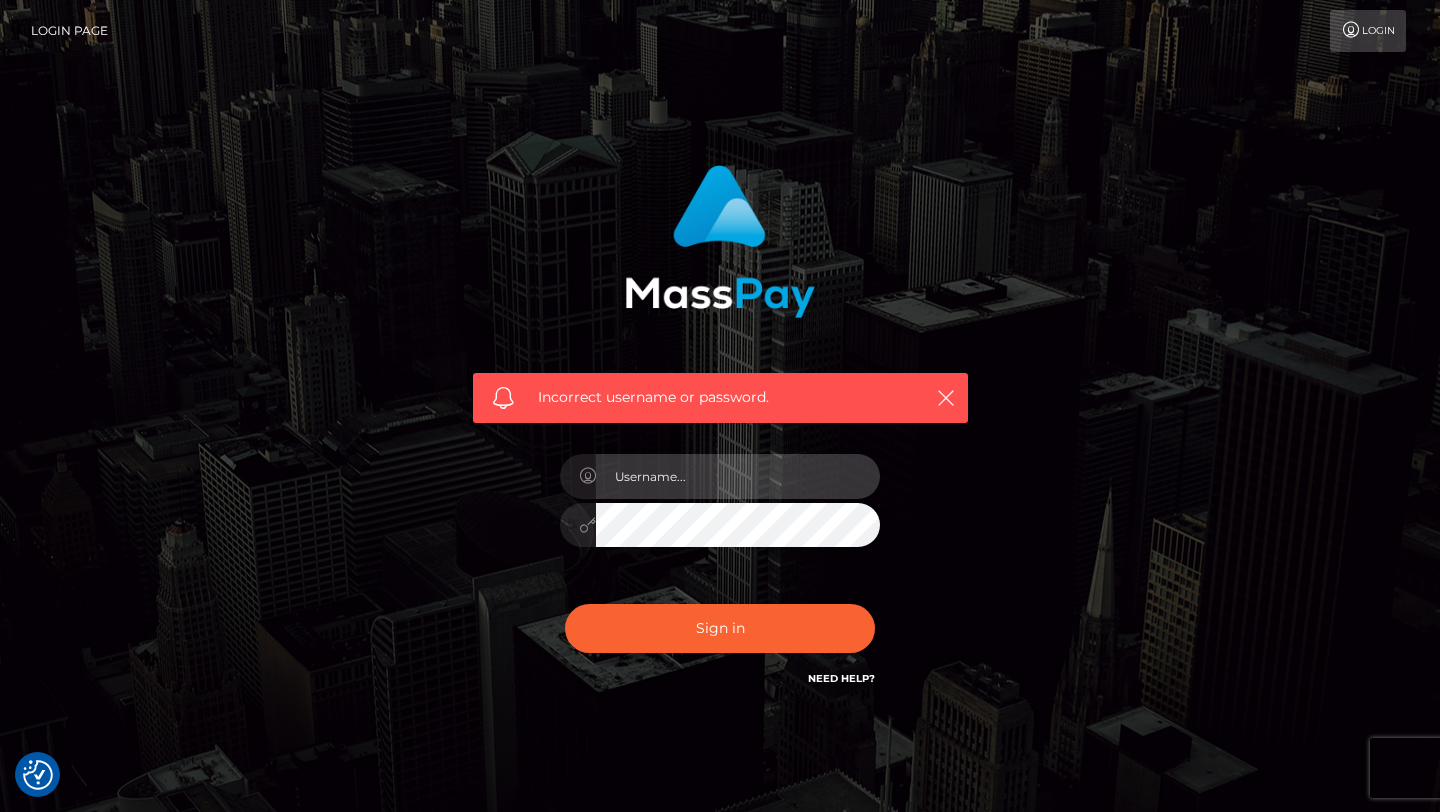 type on "[EMAIL]" 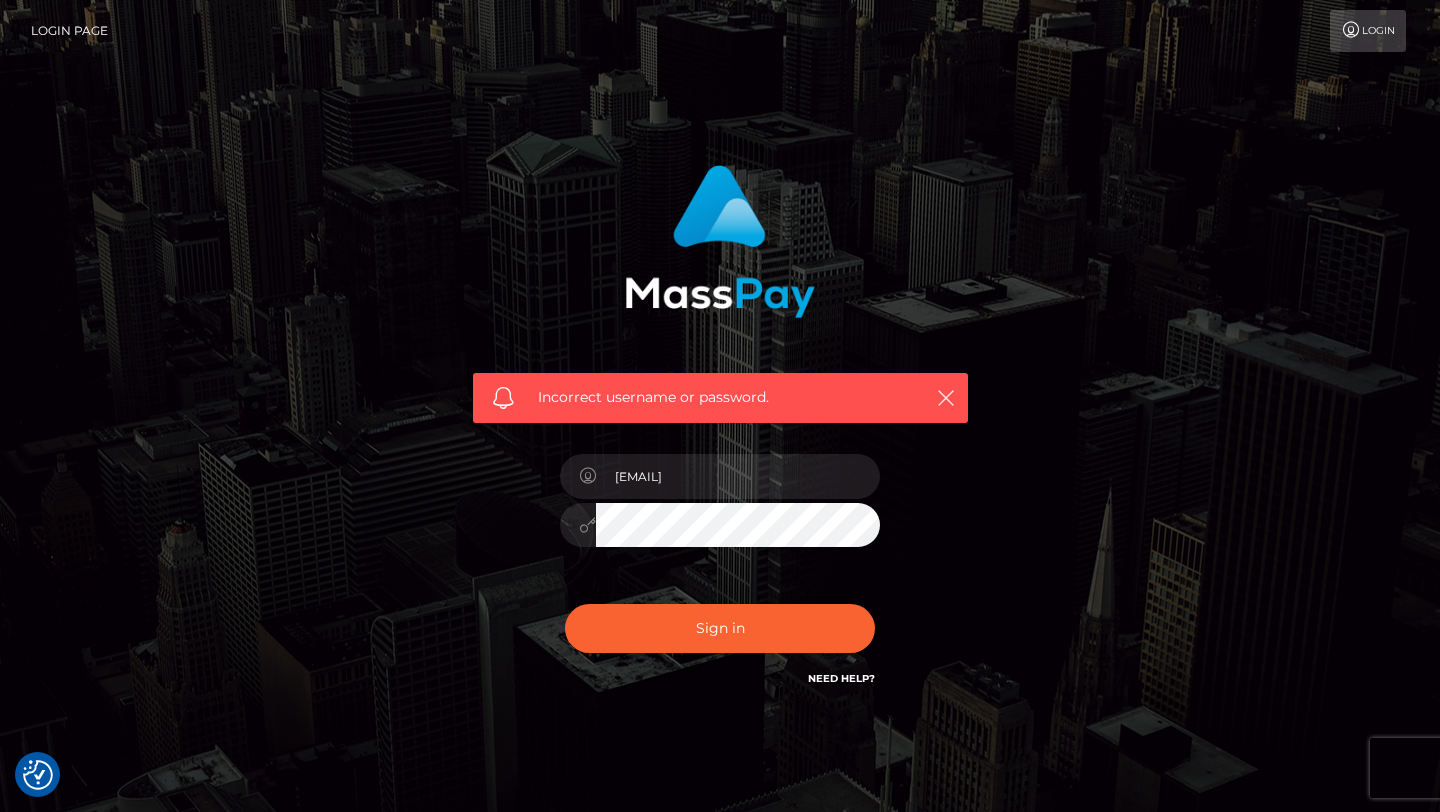 click at bounding box center [587, 525] 